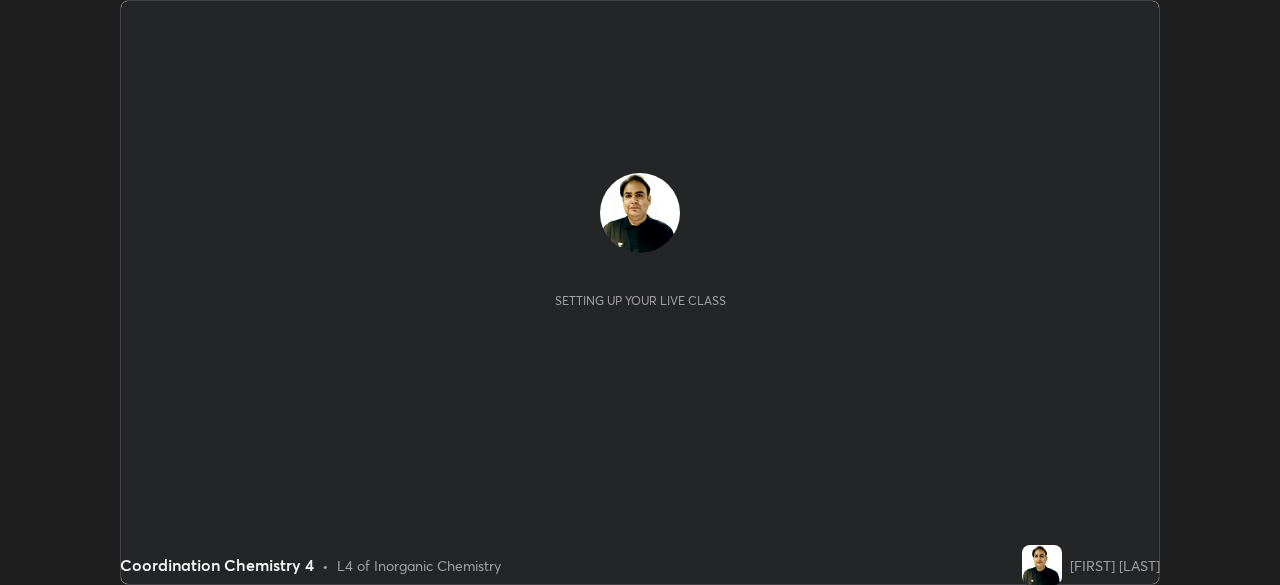 scroll, scrollTop: 0, scrollLeft: 0, axis: both 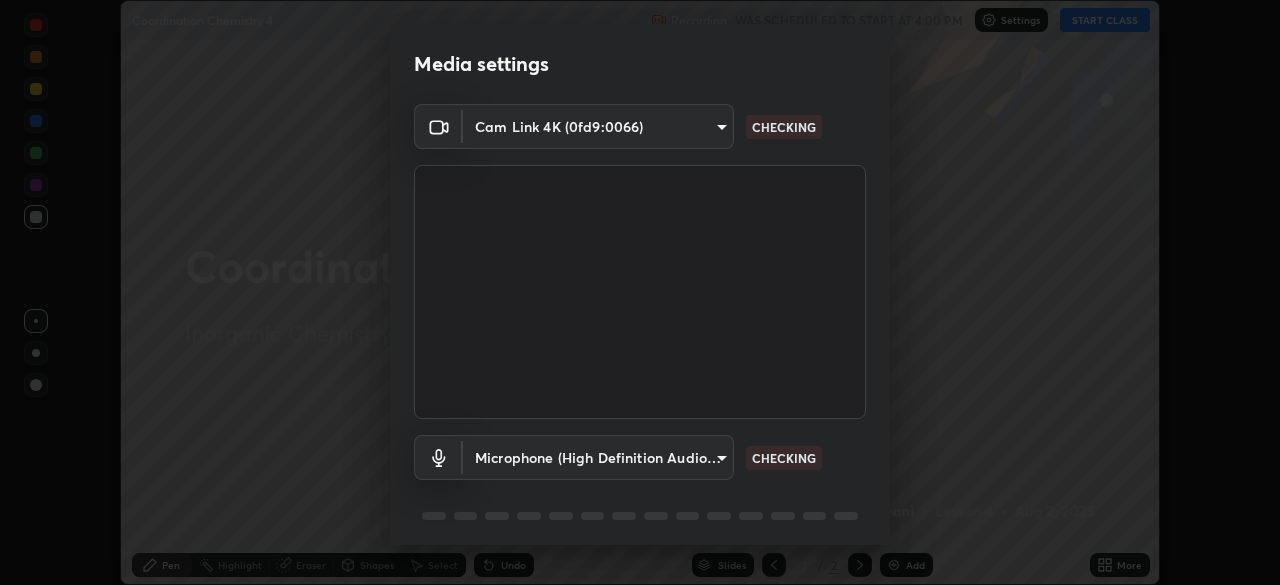 type on "3c4be69abd8bb188fc60b7a87b38b9327546bf8dc7ab004798ed2a43d01158aa" 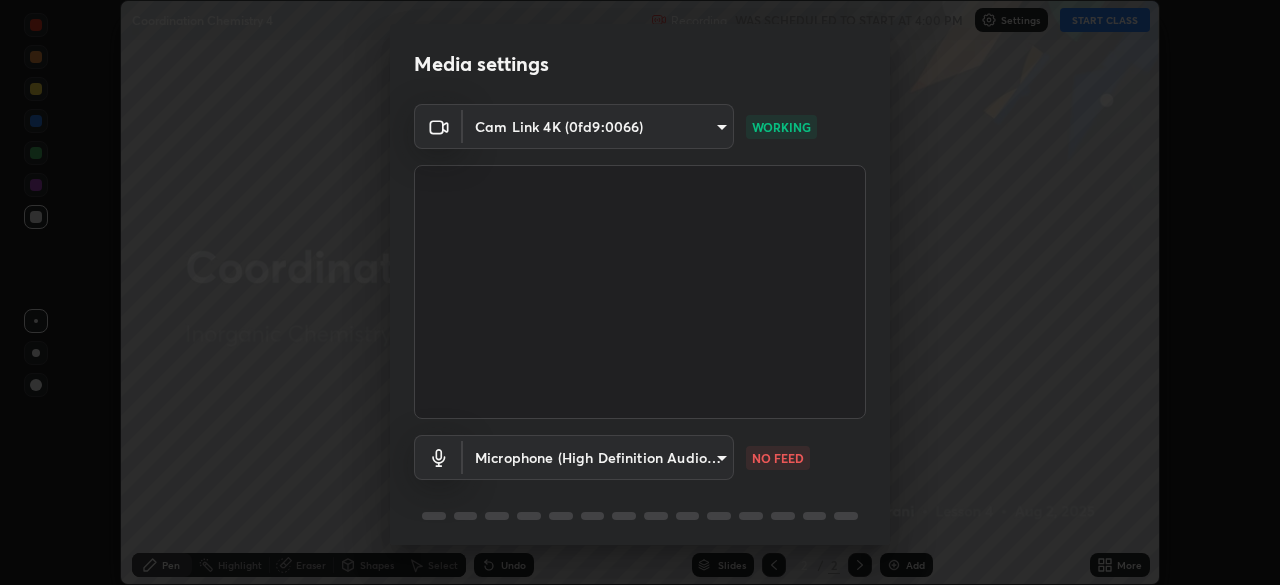 click on "Erase all Coordination Chemistry 4 Recording WAS SCHEDULED TO START AT  4:00 PM Settings START CLASS Setting up your live class Coordination Chemistry 4 • L4 of Inorganic Chemistry [FIRST] [LAST] Pen Highlight Eraser Shapes Select Undo Slides 2 / 2 Add More No doubts shared Encourage your learners to ask a doubt for better clarity Report an issue Reason for reporting Buffering Chat not working Audio - Video sync issue Educator video quality low ​ Attach an image Report Media settings Cam Link 4K (0fd9:0066) 3c4be69abd8bb188fc60b7a87b38b9327546bf8dc7ab004798ed2a43d01158aa WORKING Microphone (High Definition Audio Device) f9999c2311e840094d9630691a087509393c43cbb228be8307826b09a2307886 NO FEED 1 / 5 Next" at bounding box center [640, 292] 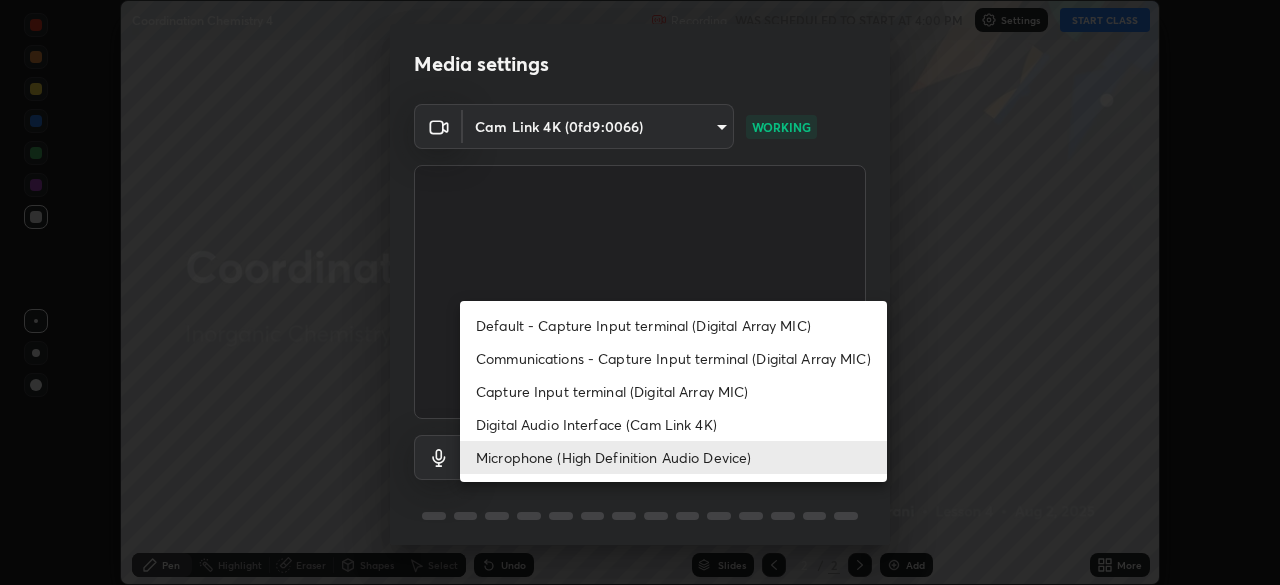 click on "Default - Capture Input terminal (Digital Array MIC)" at bounding box center [673, 325] 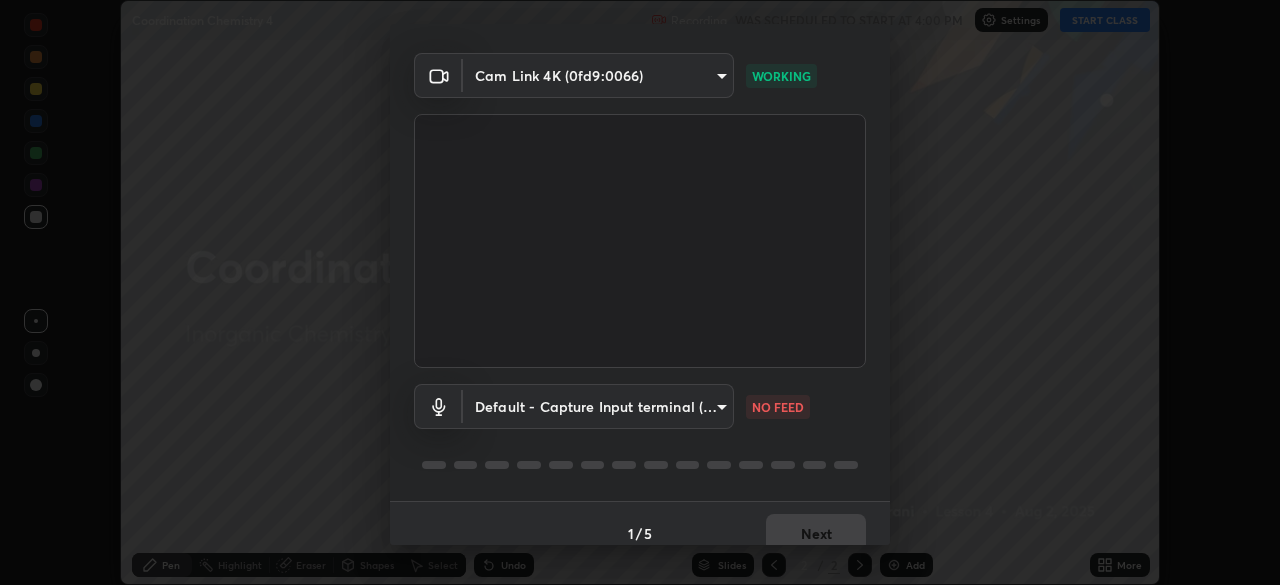 scroll, scrollTop: 71, scrollLeft: 0, axis: vertical 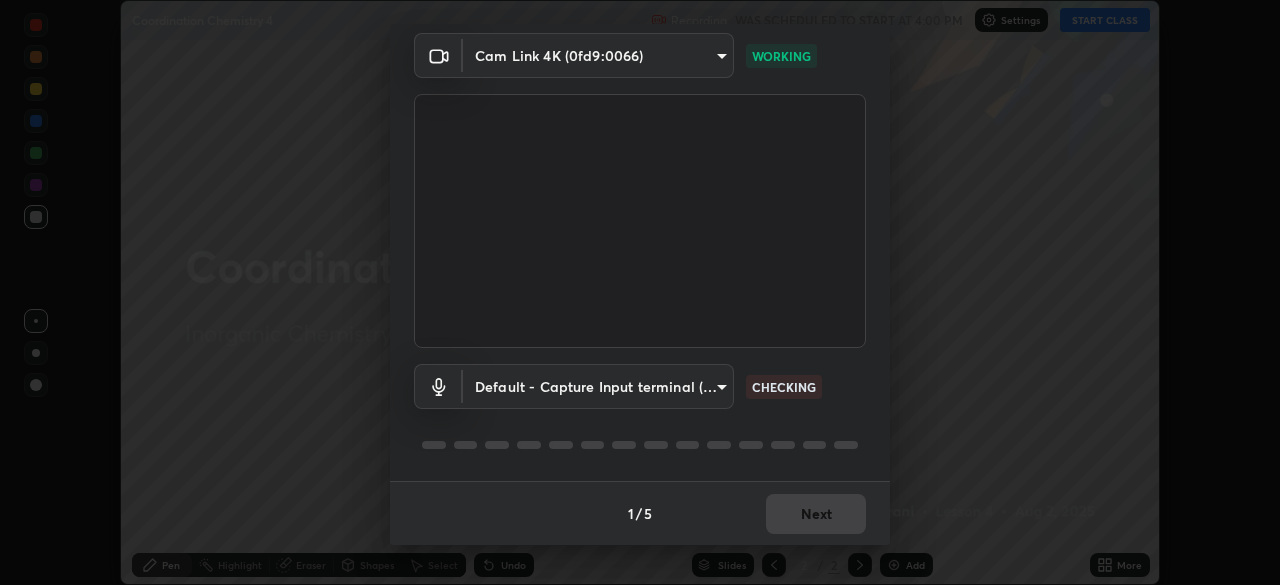 click on "Erase all Coordination Chemistry 4 Recording WAS SCHEDULED TO START AT  4:00 PM Settings START CLASS Setting up your live class Coordination Chemistry 4 • L4 of Inorganic Chemistry [FIRST] [LAST] Pen Highlight Eraser Shapes Select Undo Slides 2 / 2 Add More No doubts shared Encourage your learners to ask a doubt for better clarity Report an issue Reason for reporting Buffering Chat not working Audio - Video sync issue Educator video quality low ​ Attach an image Report Media settings Cam Link 4K (0fd9:0066) 3c4be69abd8bb188fc60b7a87b38b9327546bf8dc7ab004798ed2a43d01158aa WORKING Default - Capture Input terminal (Digital Array MIC) default CHECKING 1 / 5 Next" at bounding box center [640, 292] 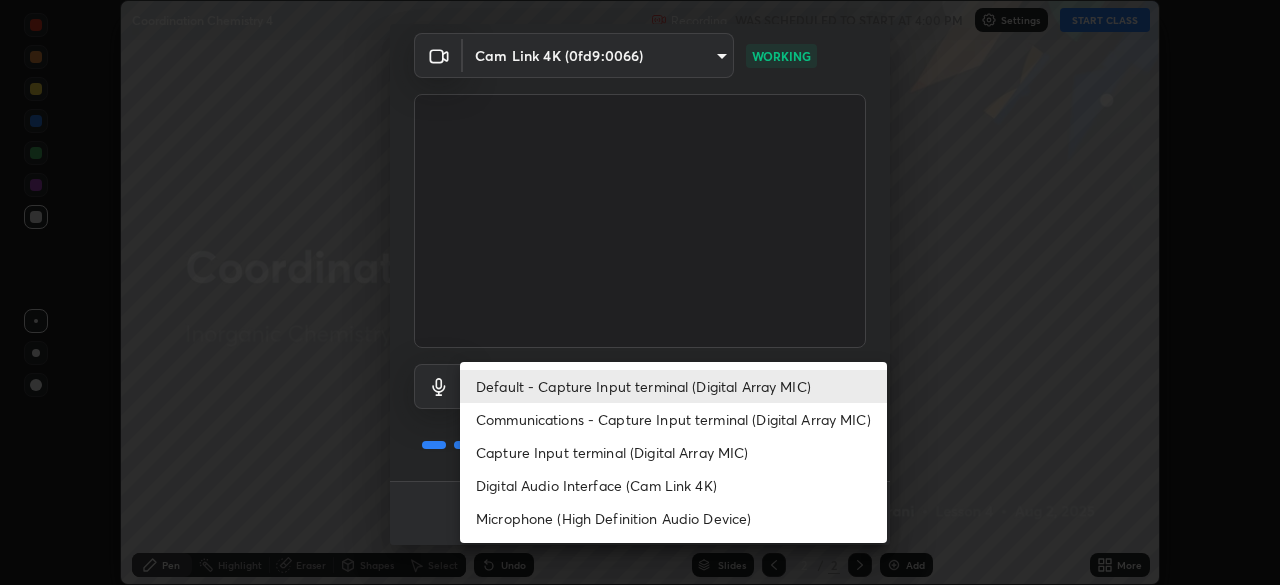 click on "Microphone (High Definition Audio Device)" at bounding box center (673, 518) 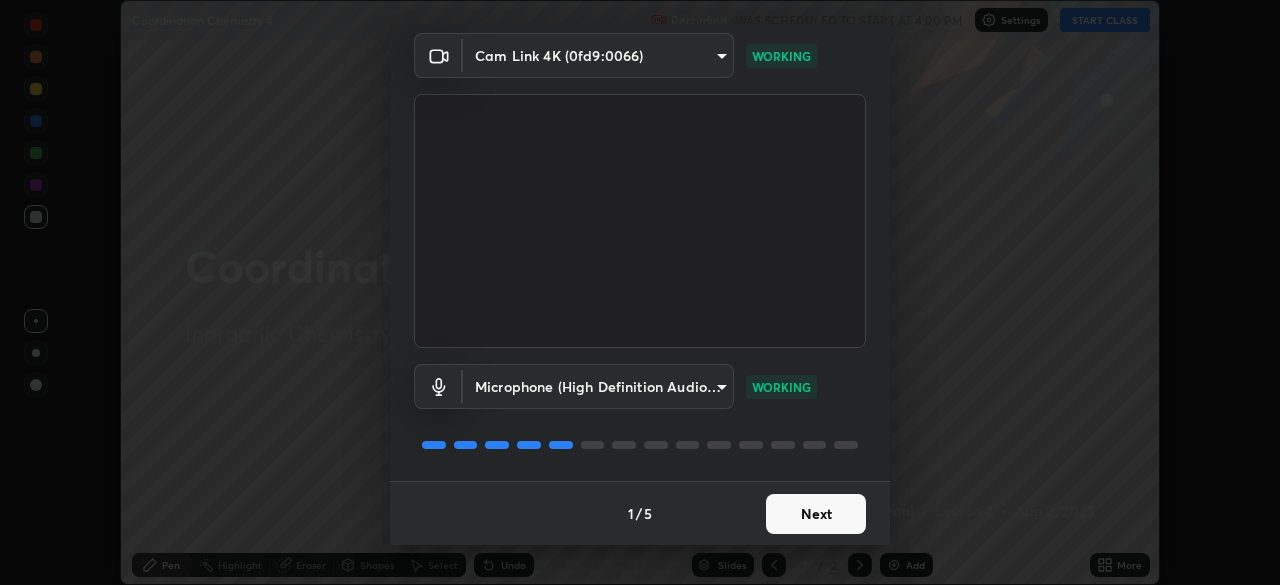 click on "Next" at bounding box center (816, 514) 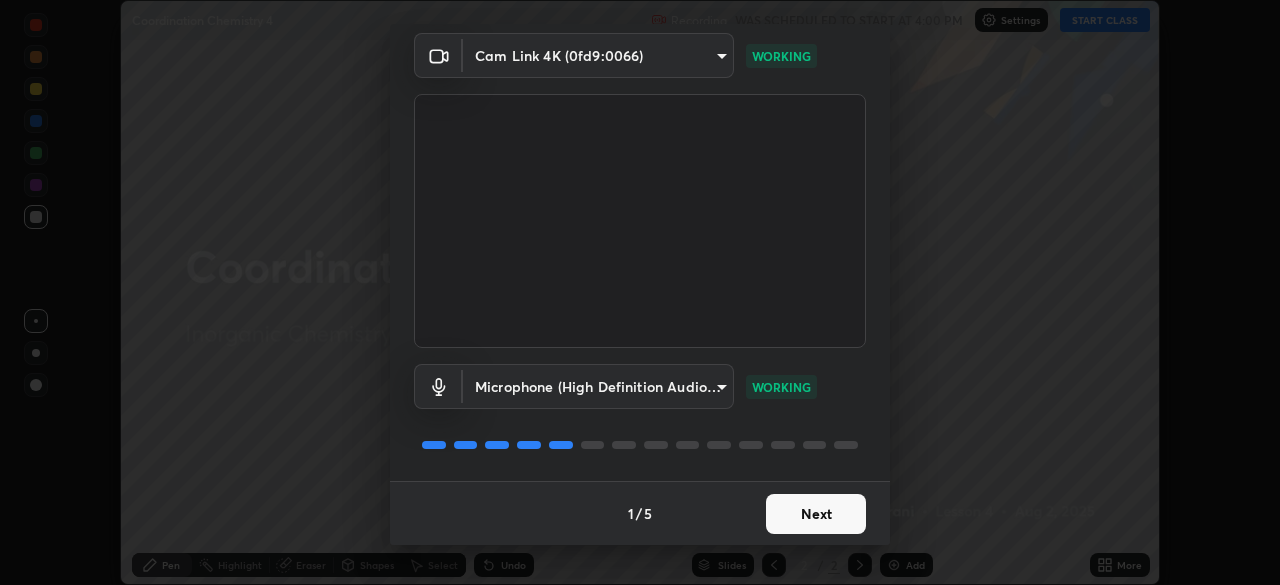 scroll, scrollTop: 0, scrollLeft: 0, axis: both 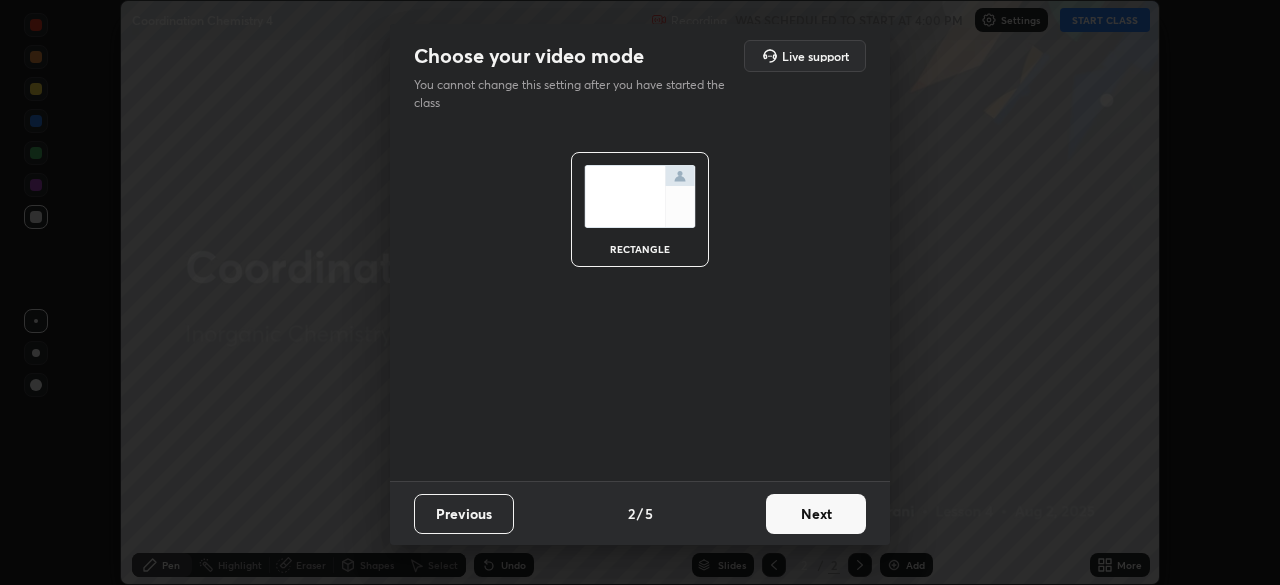 click on "Next" at bounding box center [816, 514] 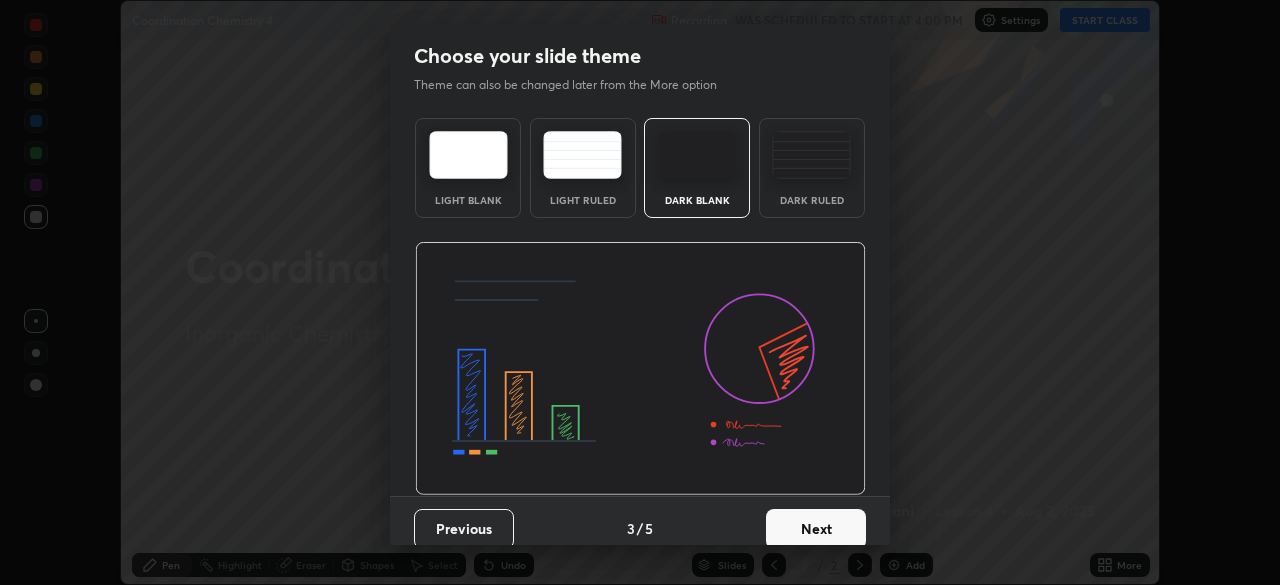 click on "Next" at bounding box center (816, 529) 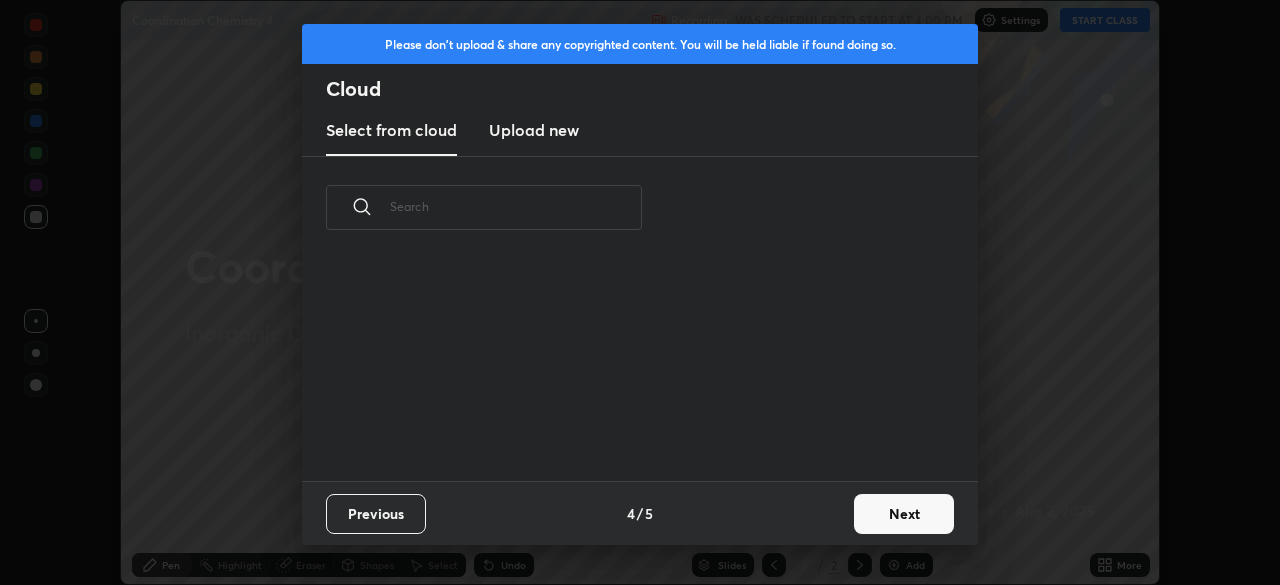 click on "Next" at bounding box center [904, 514] 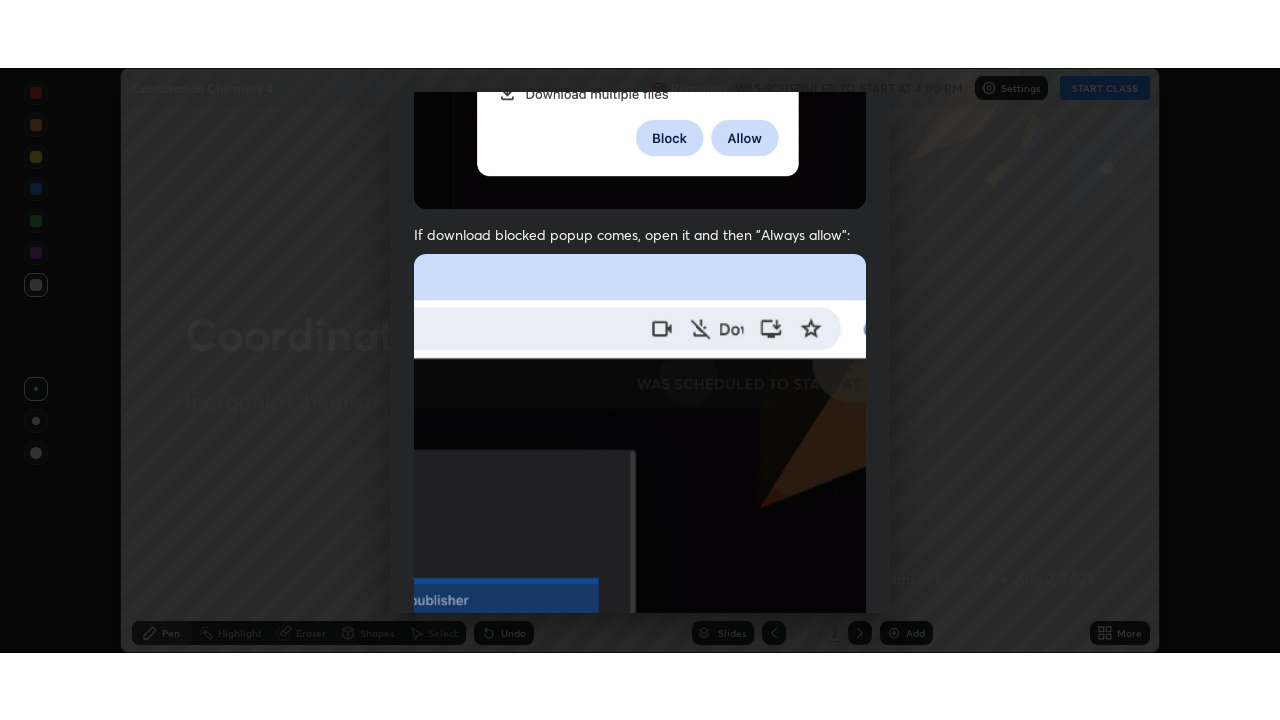 scroll, scrollTop: 479, scrollLeft: 0, axis: vertical 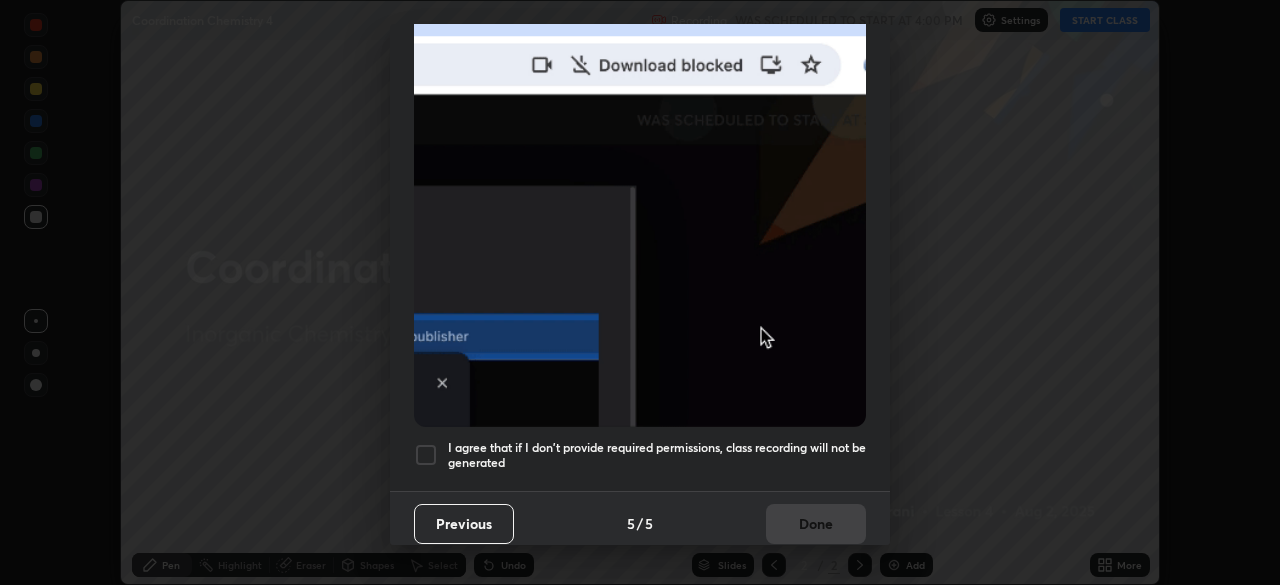 click at bounding box center [426, 455] 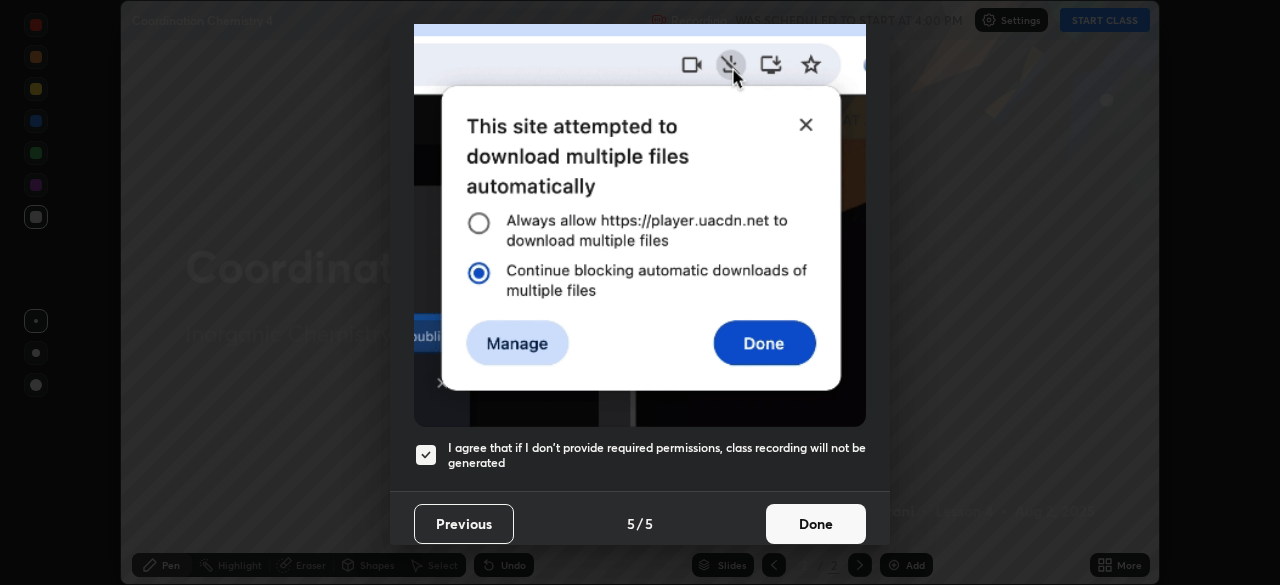 click on "Done" at bounding box center [816, 524] 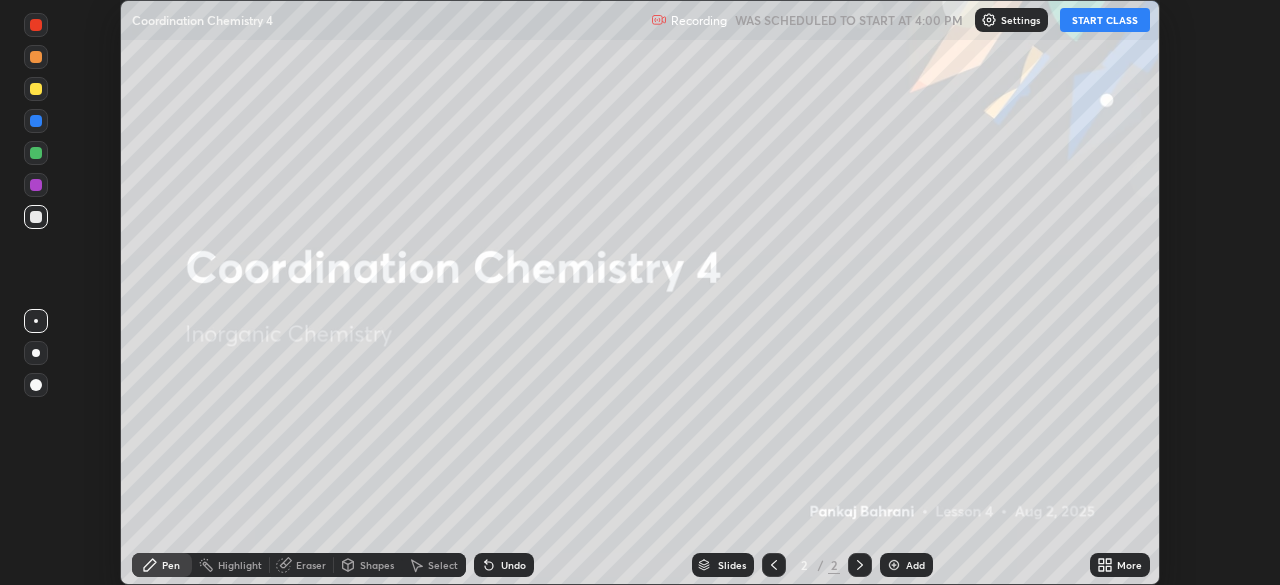 click 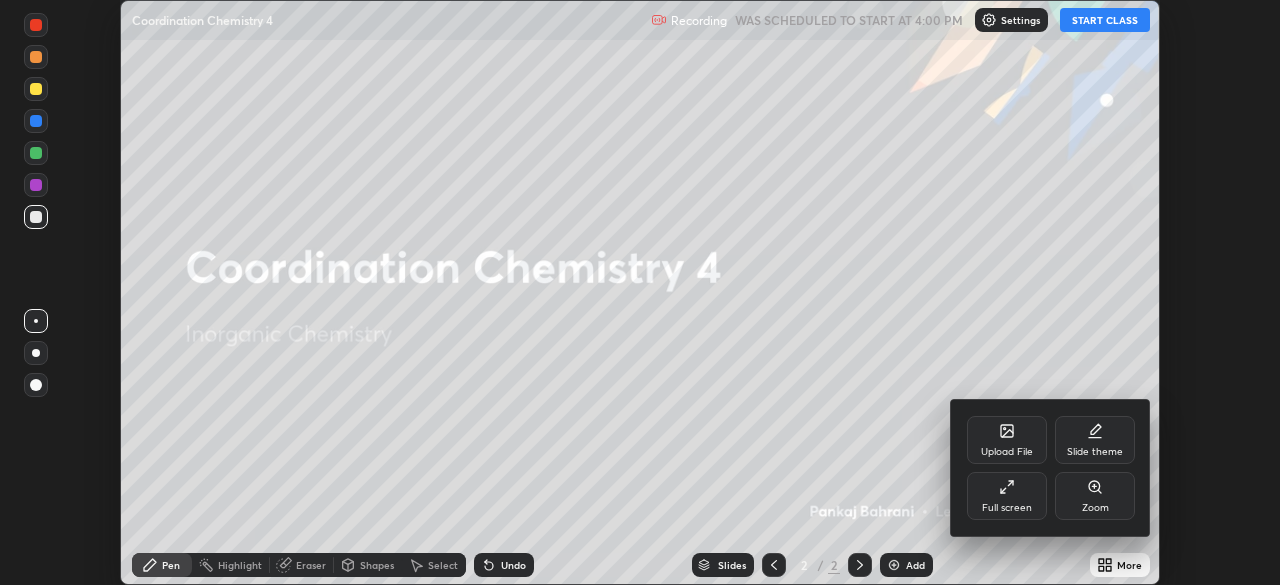 click 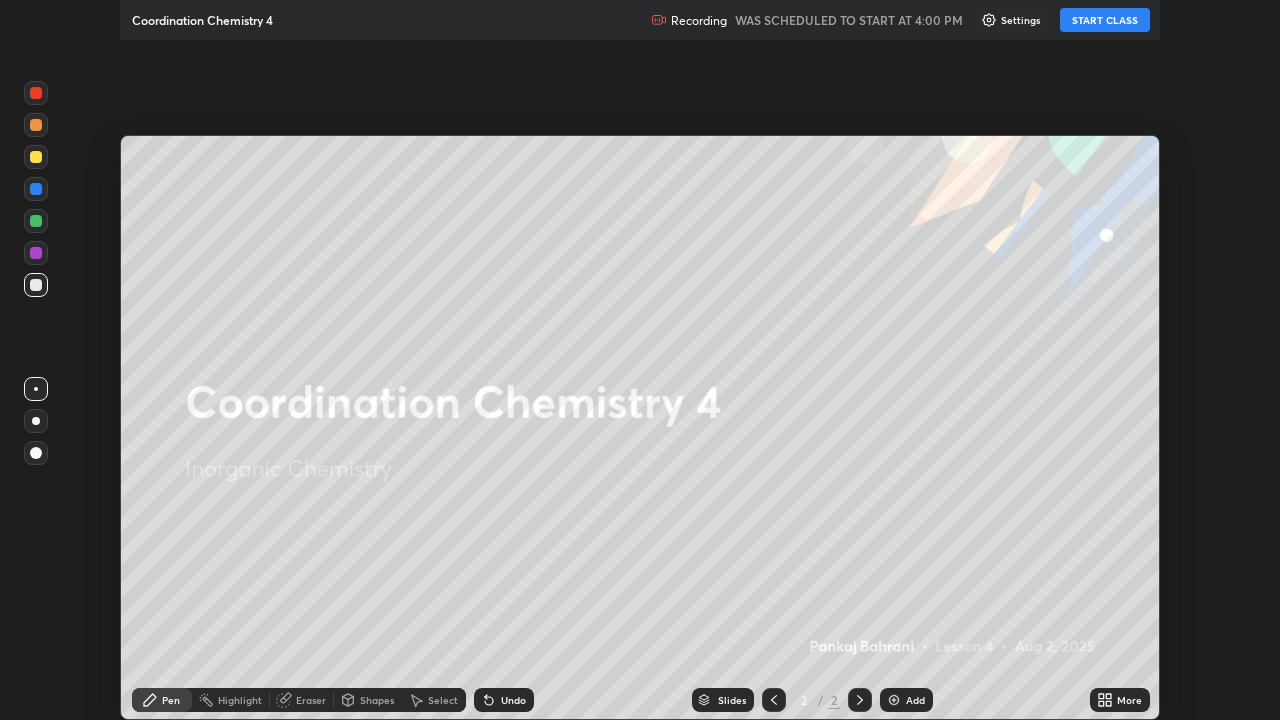 scroll, scrollTop: 99280, scrollLeft: 98720, axis: both 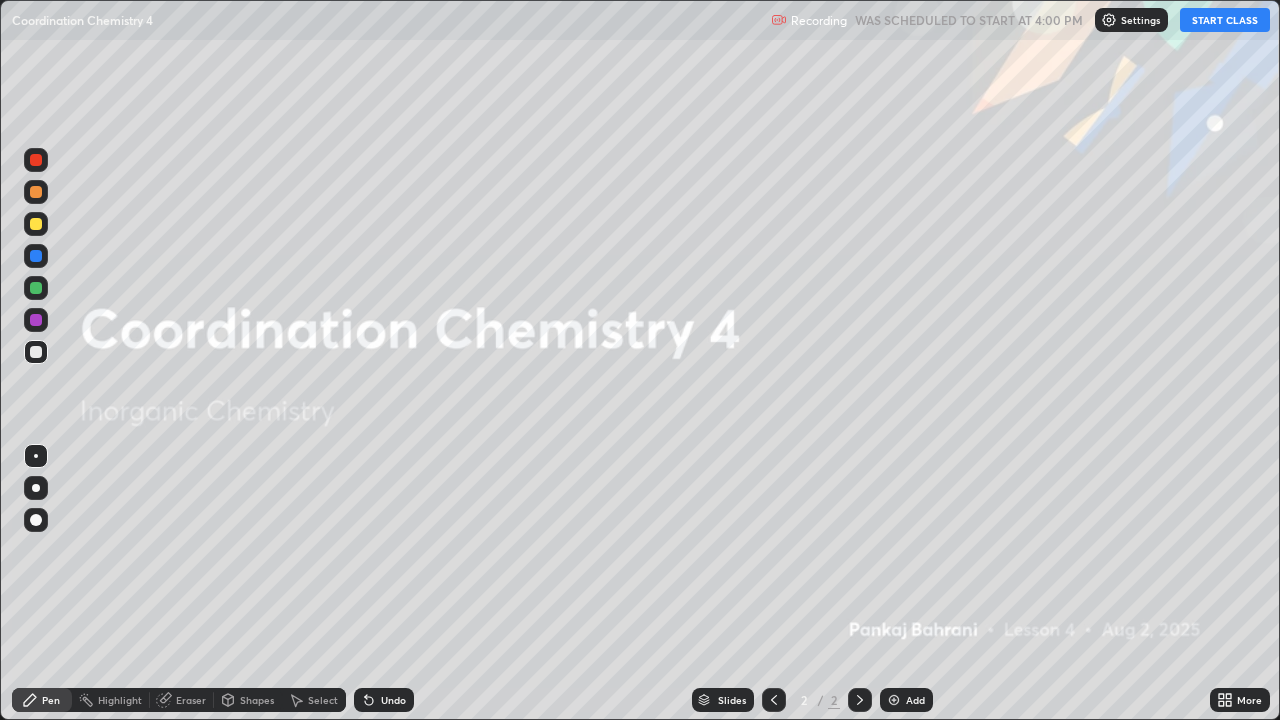 click on "START CLASS" at bounding box center (1225, 20) 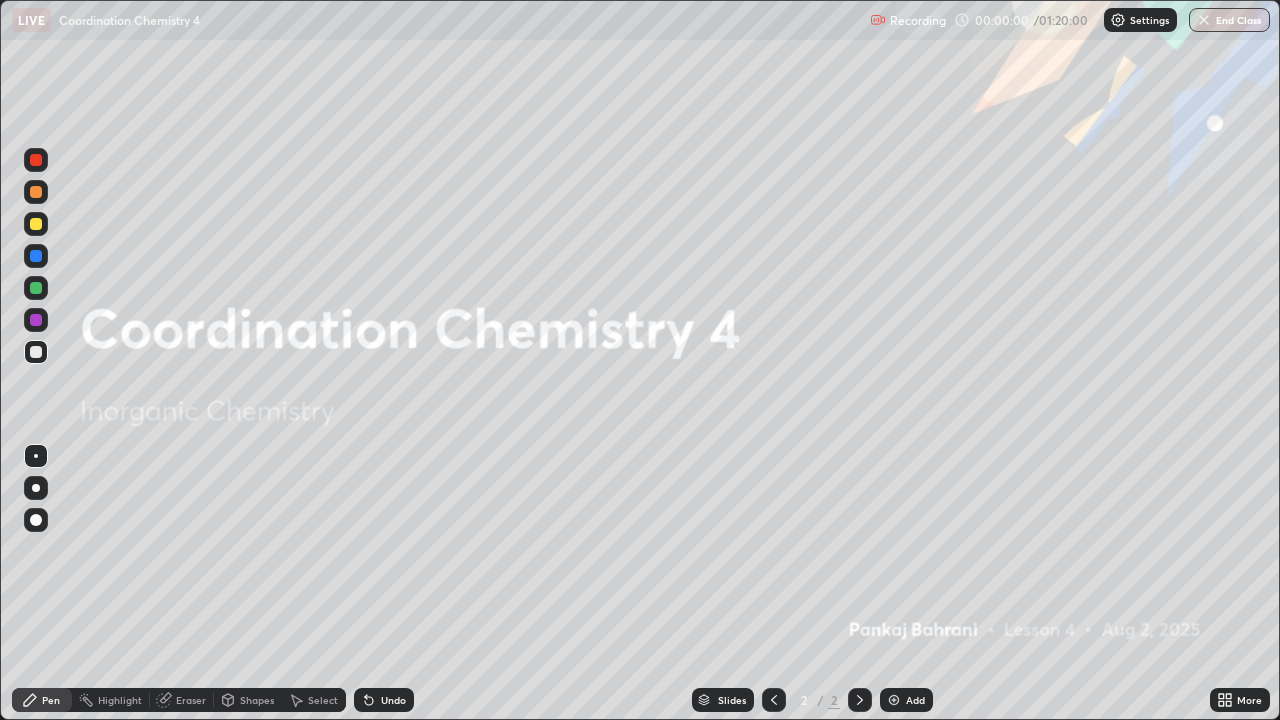 click on "Slides 2 / 2 Add" at bounding box center [812, 700] 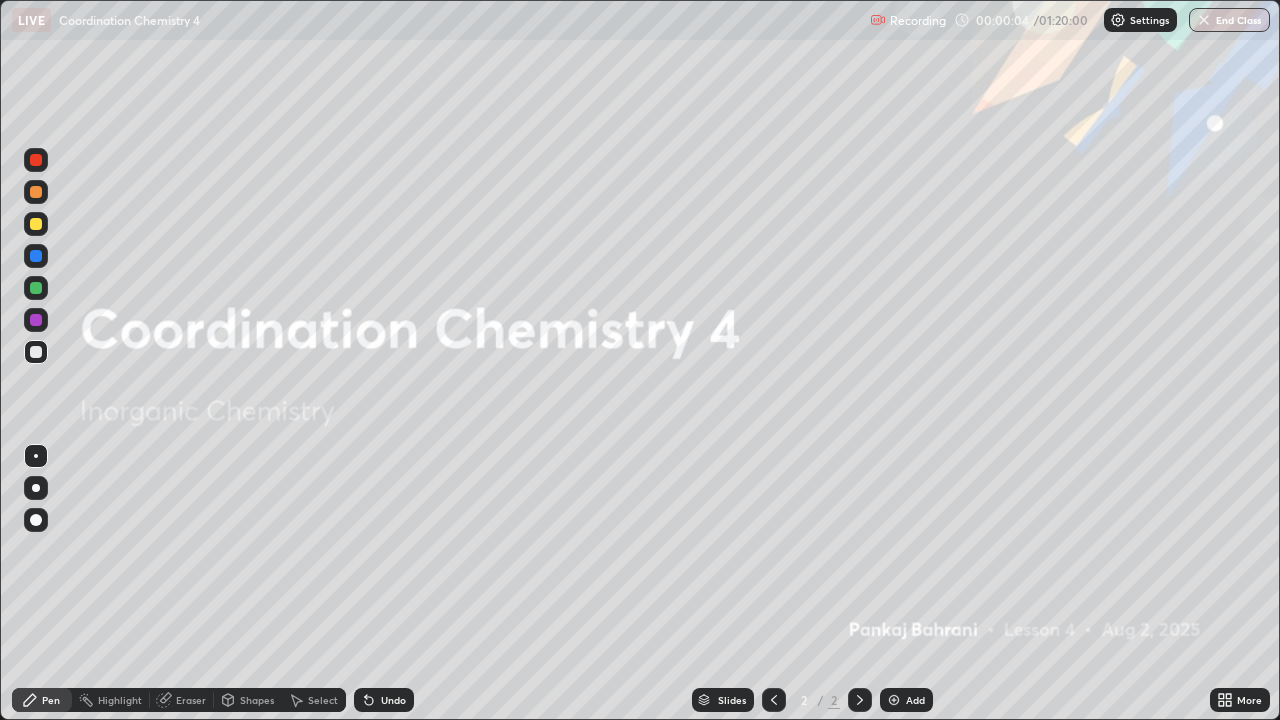 click at bounding box center [894, 700] 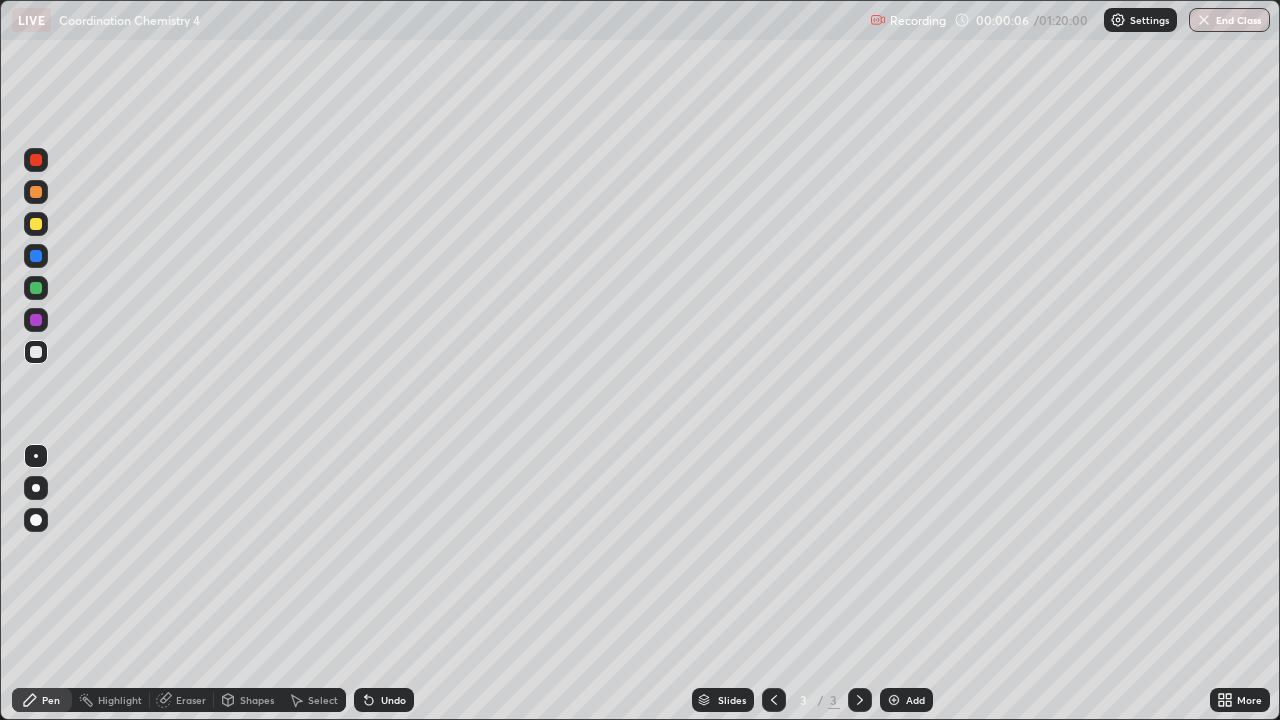 click 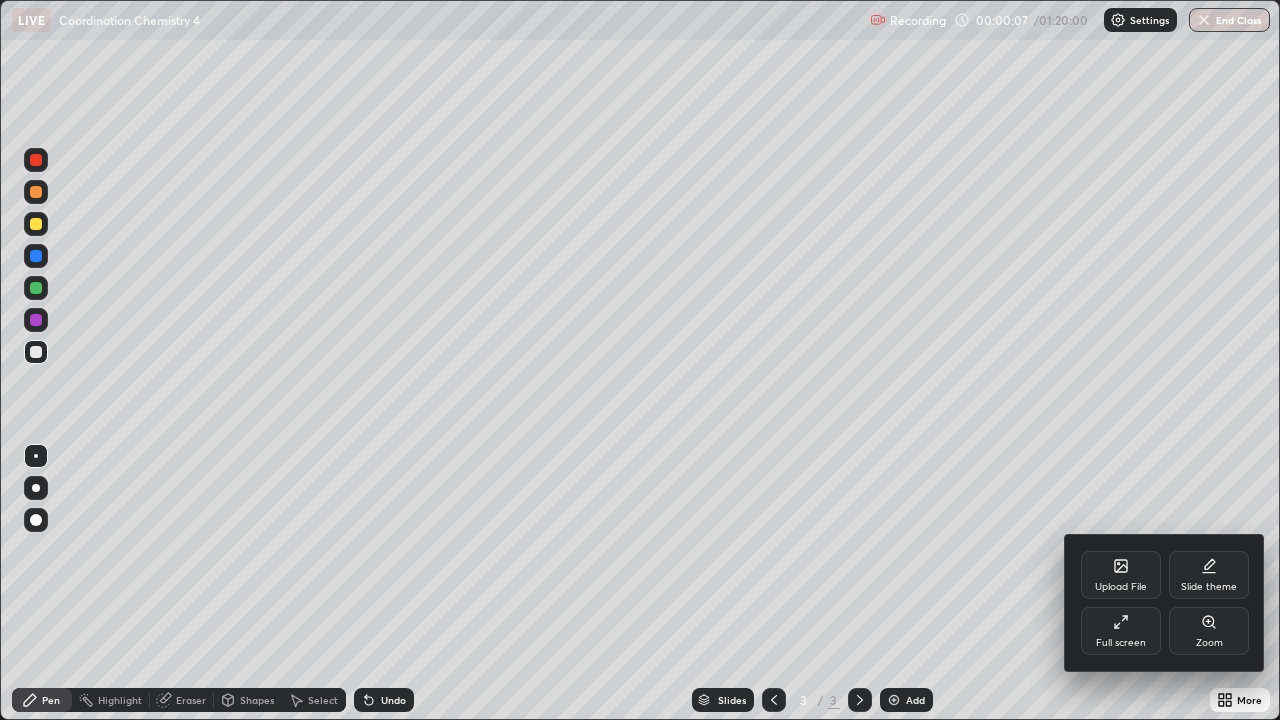 click on "Slide theme" at bounding box center [1209, 575] 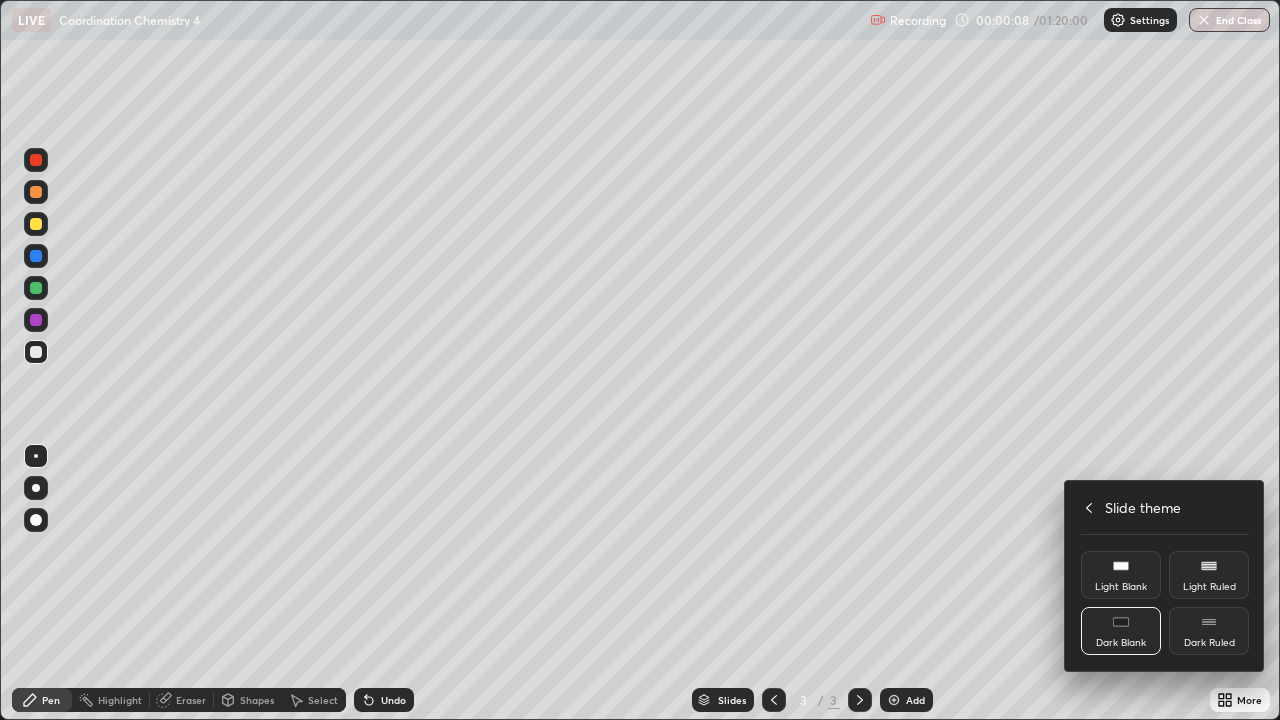 click on "Dark Ruled" at bounding box center [1209, 631] 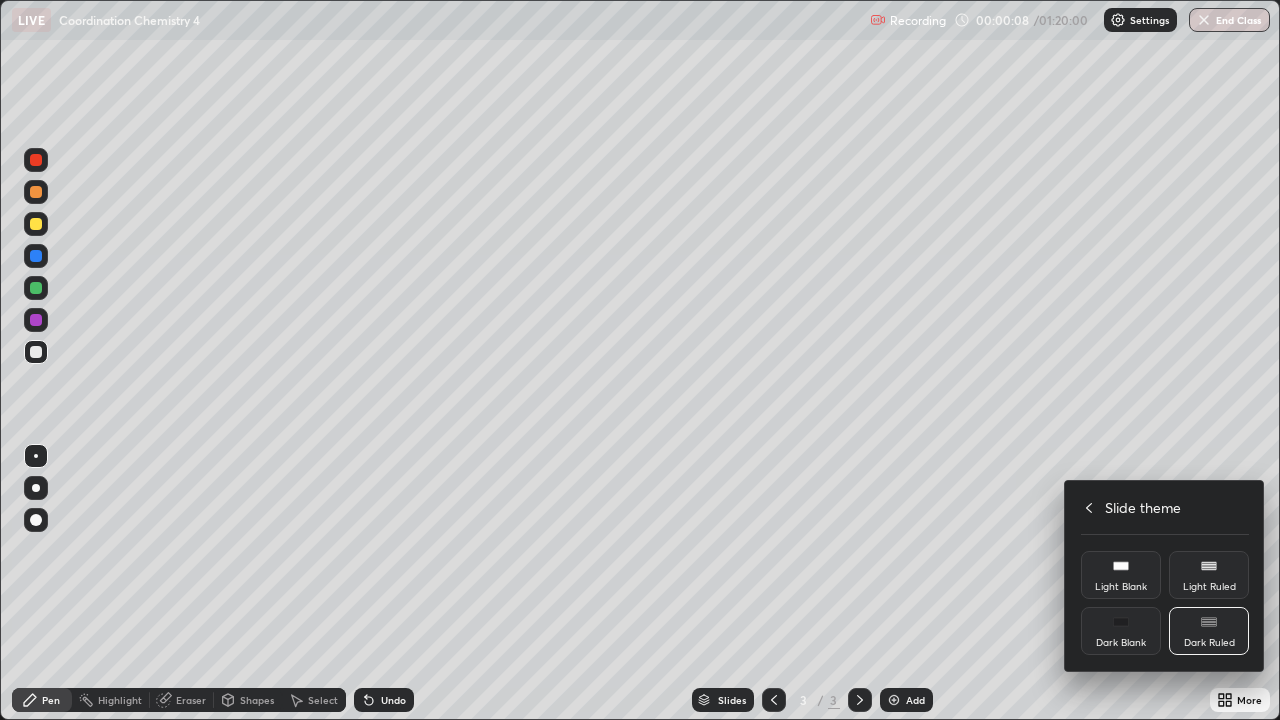 click 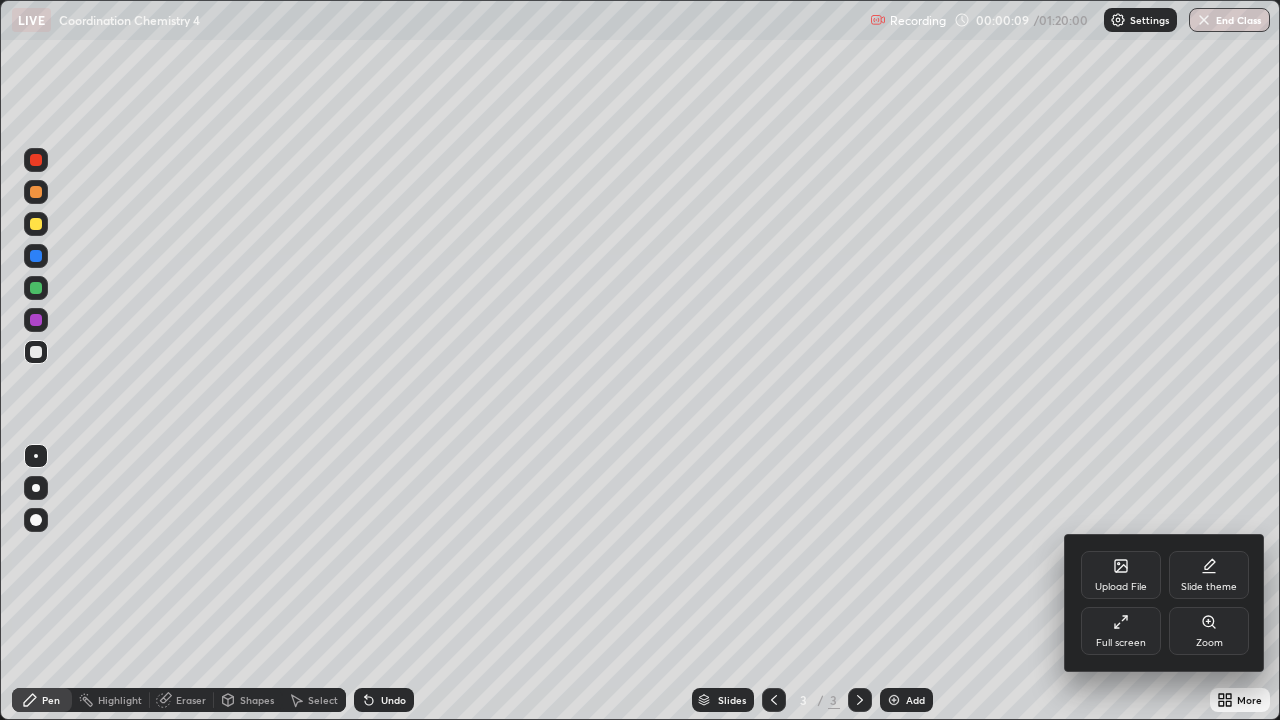 click at bounding box center (640, 360) 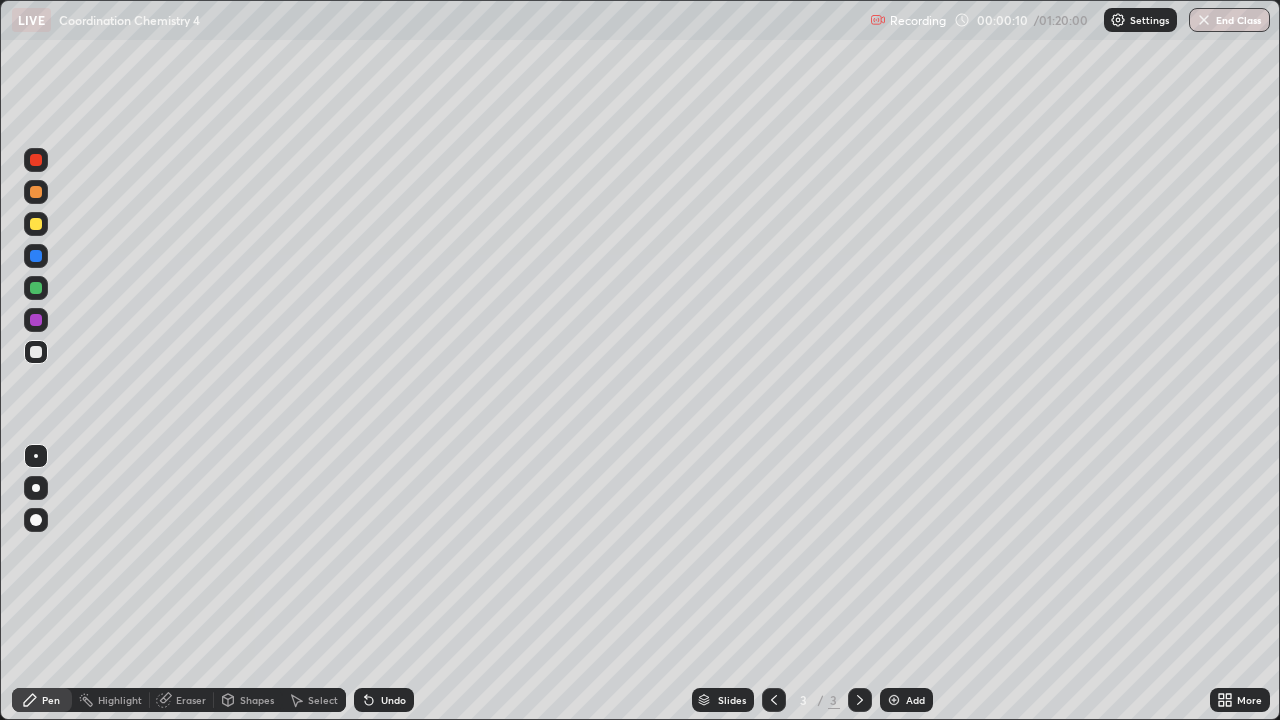 click on "Add" at bounding box center (915, 700) 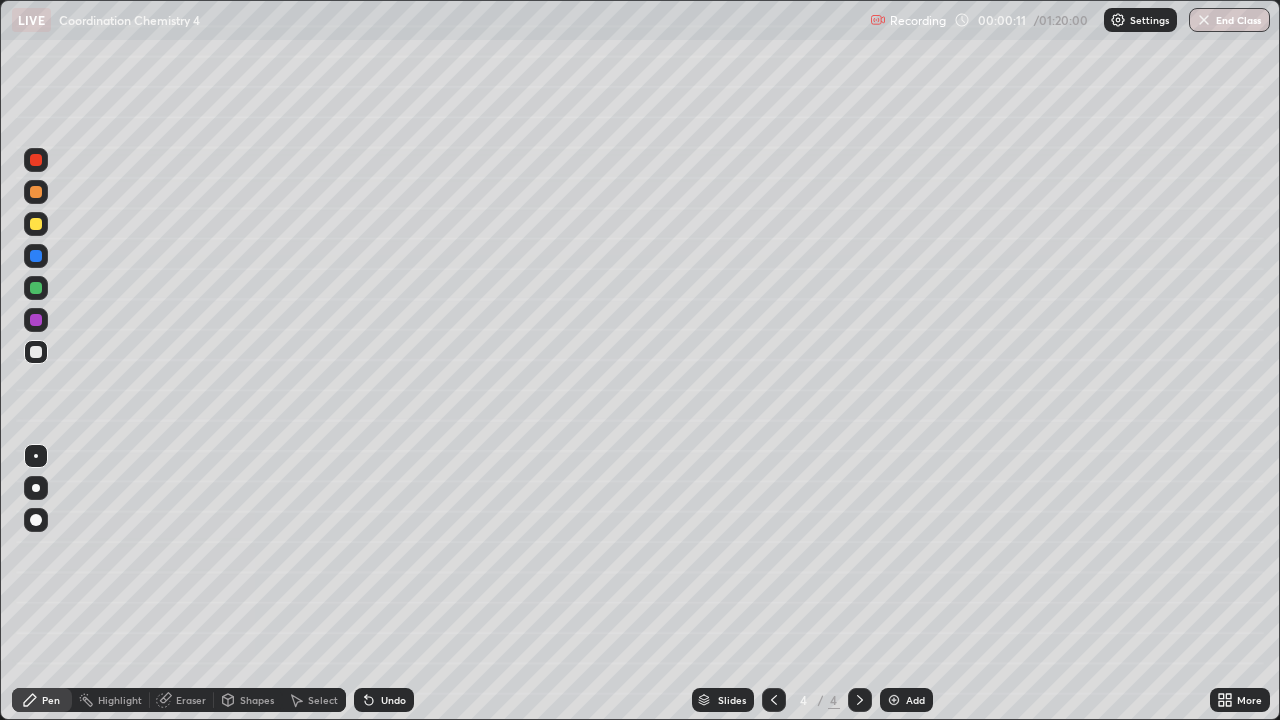 click at bounding box center (36, 352) 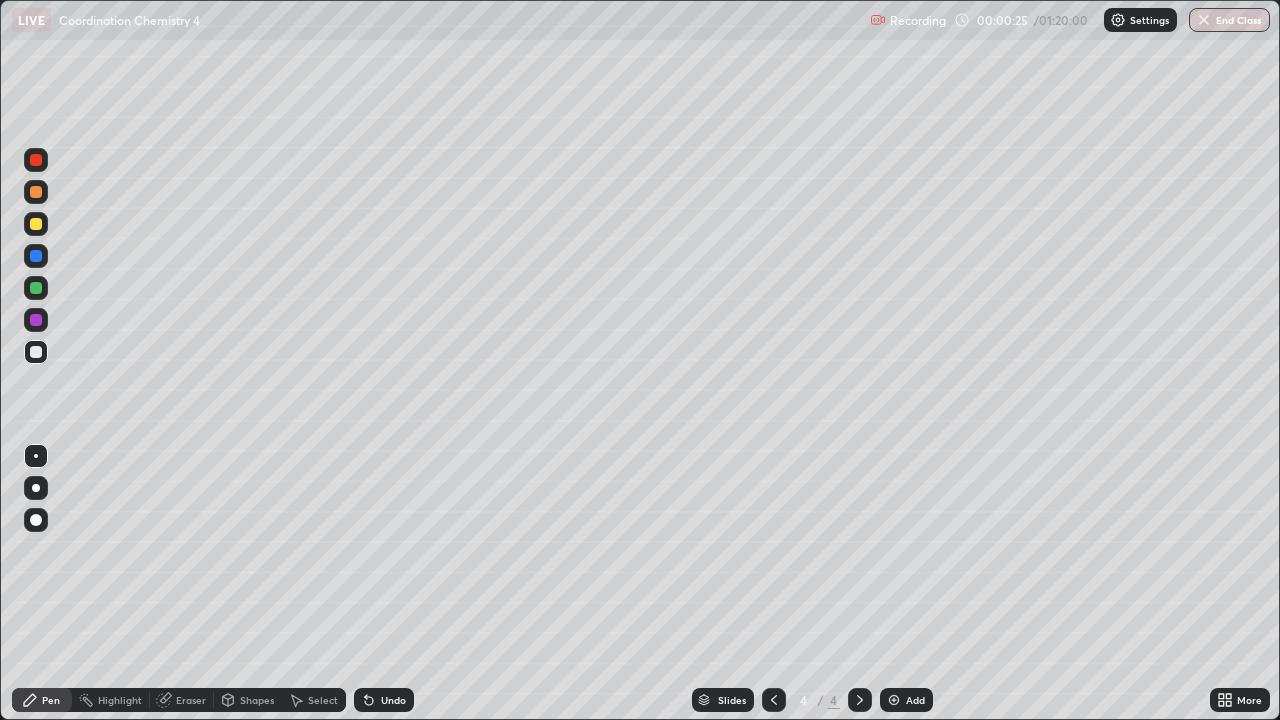 click at bounding box center [36, 288] 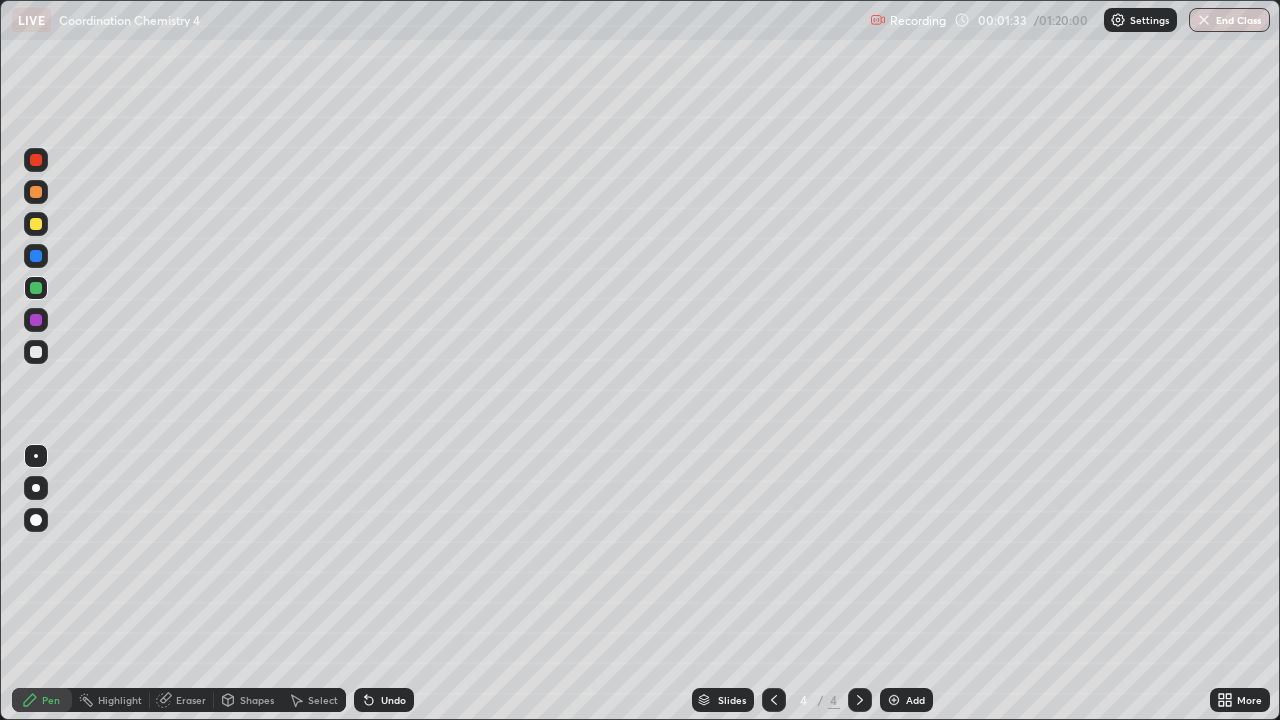 click at bounding box center (36, 352) 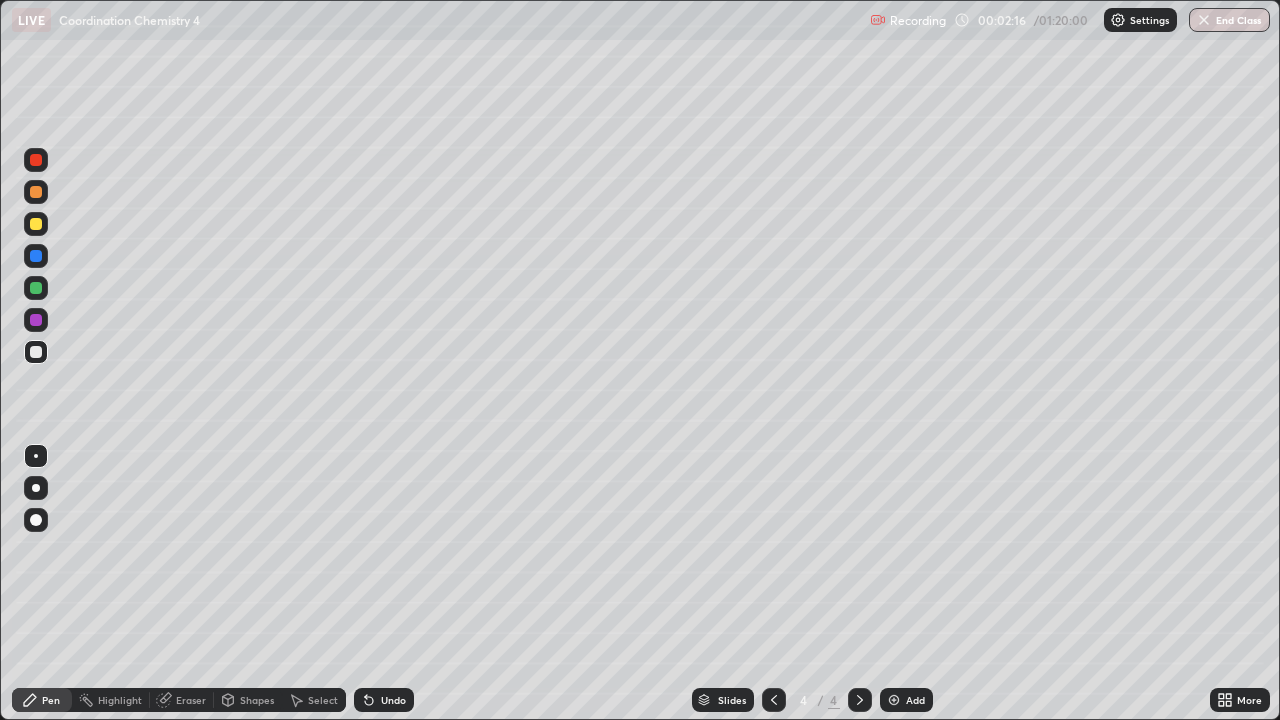 click at bounding box center (36, 224) 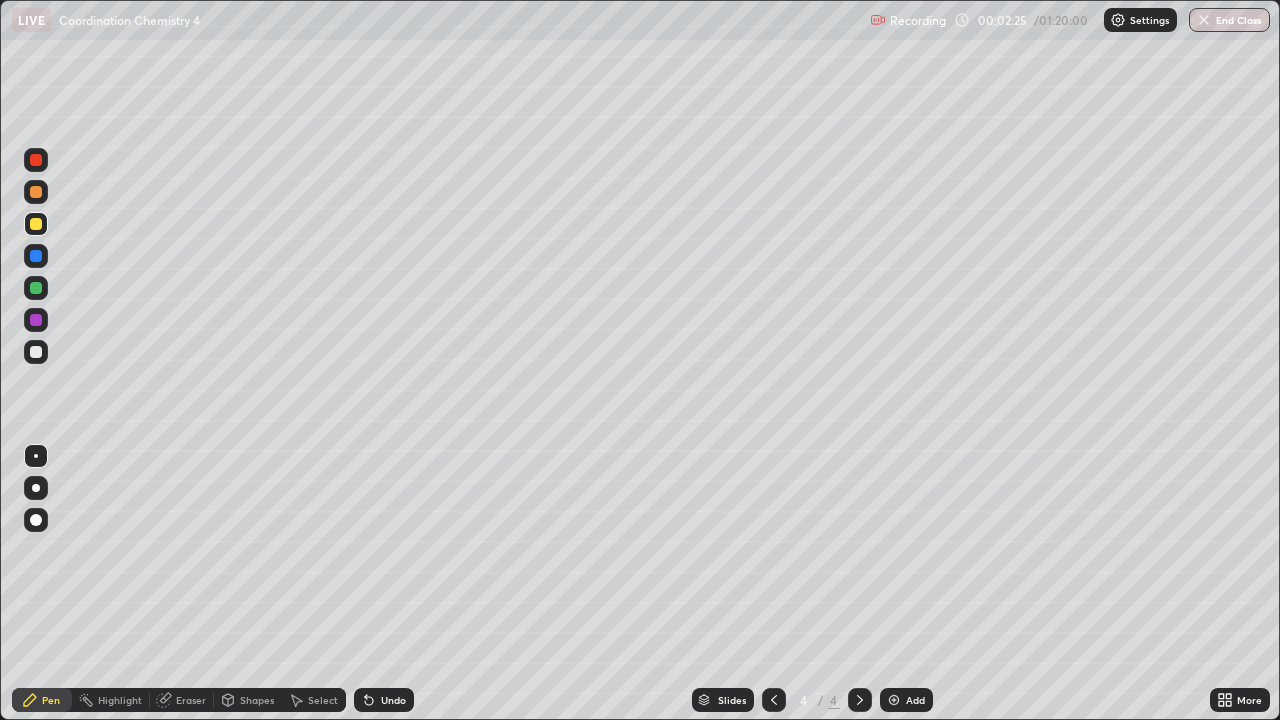 click on "Undo" at bounding box center (393, 700) 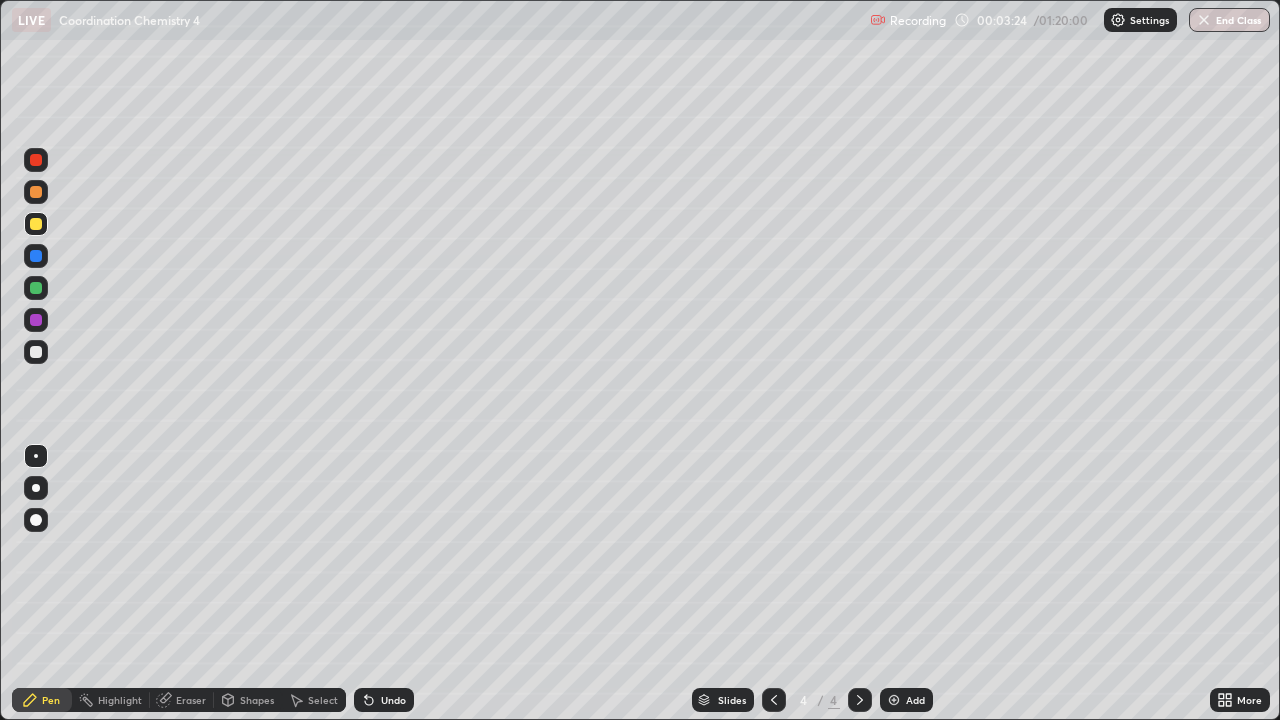 click at bounding box center (36, 352) 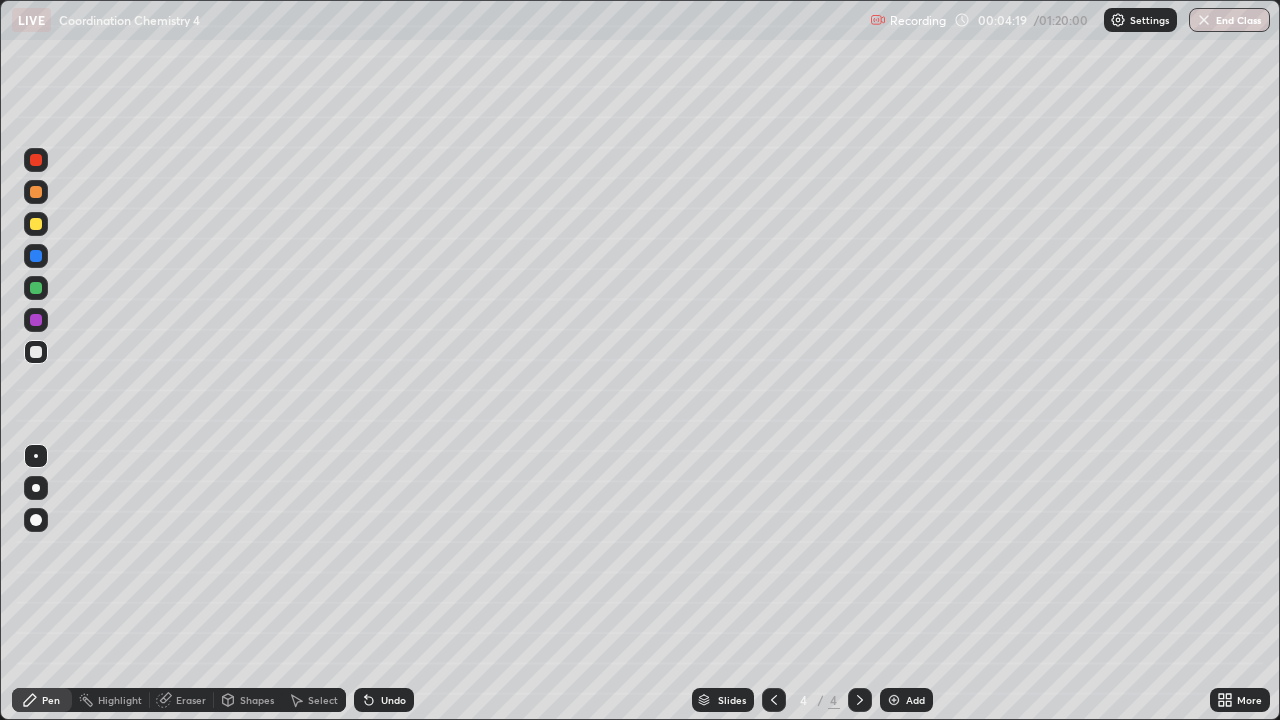 click at bounding box center [36, 288] 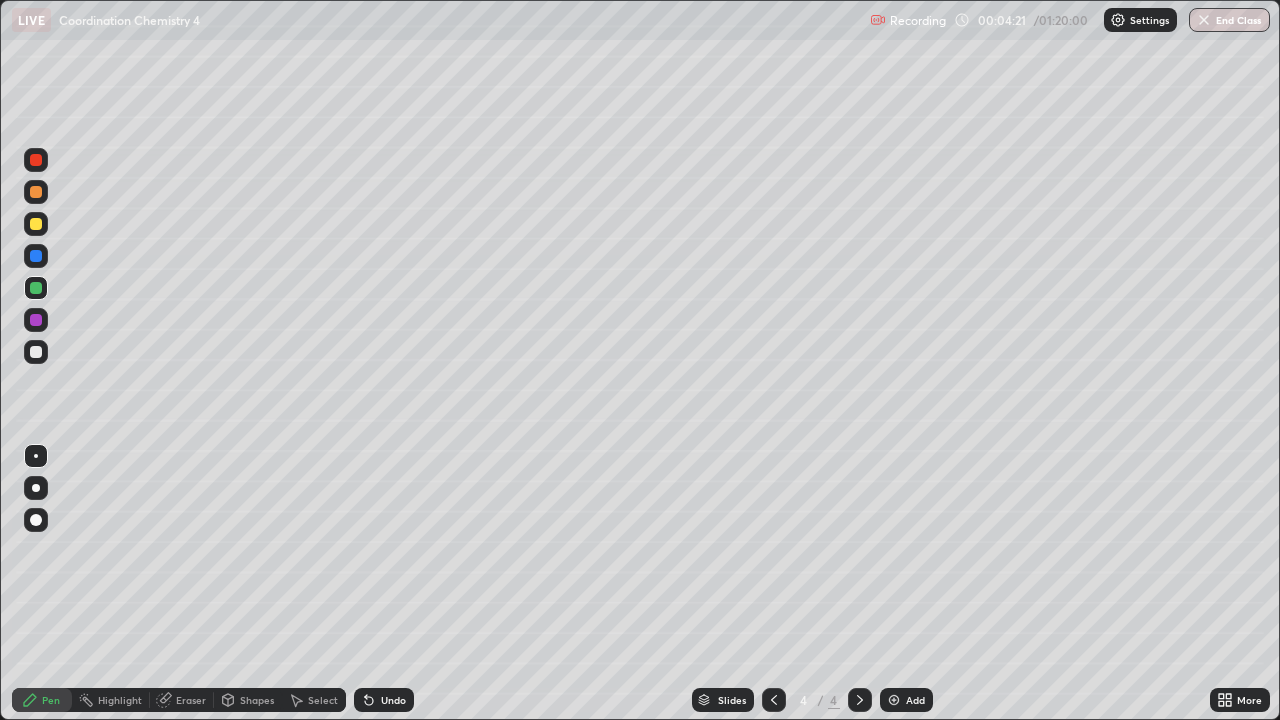 click at bounding box center [36, 224] 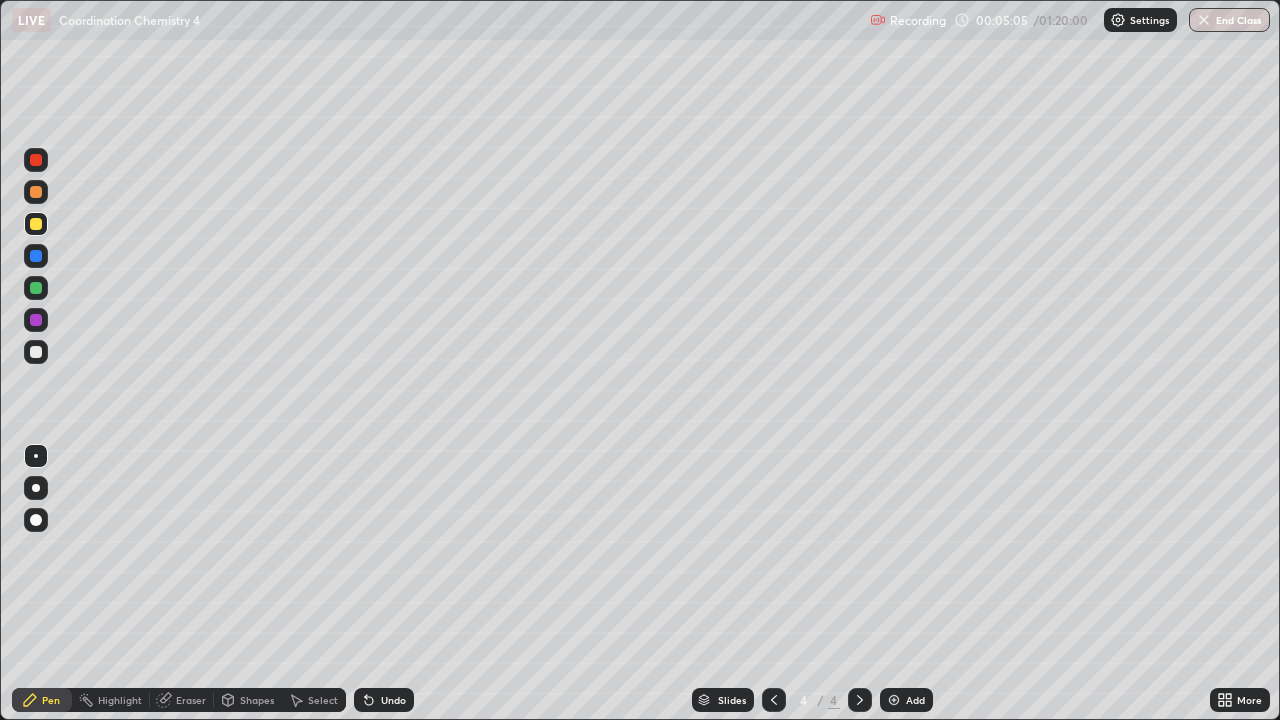 click on "Undo" at bounding box center (384, 700) 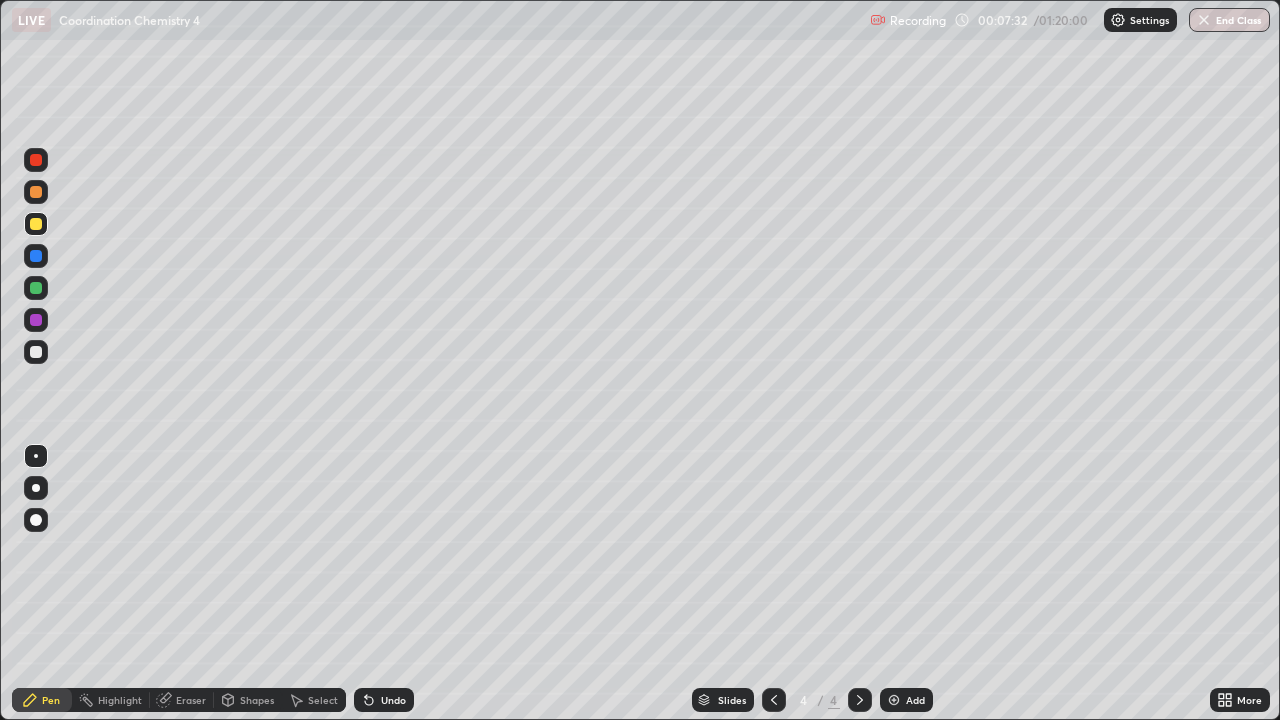 click at bounding box center [36, 352] 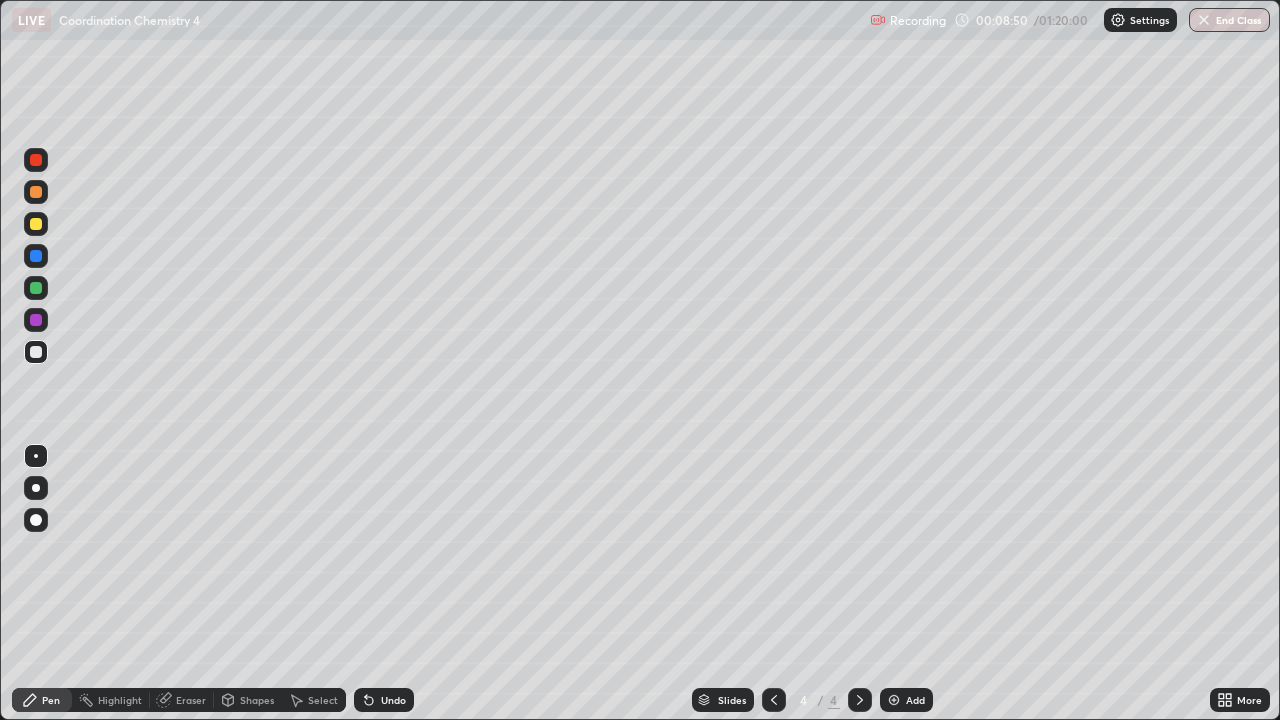 click at bounding box center (894, 700) 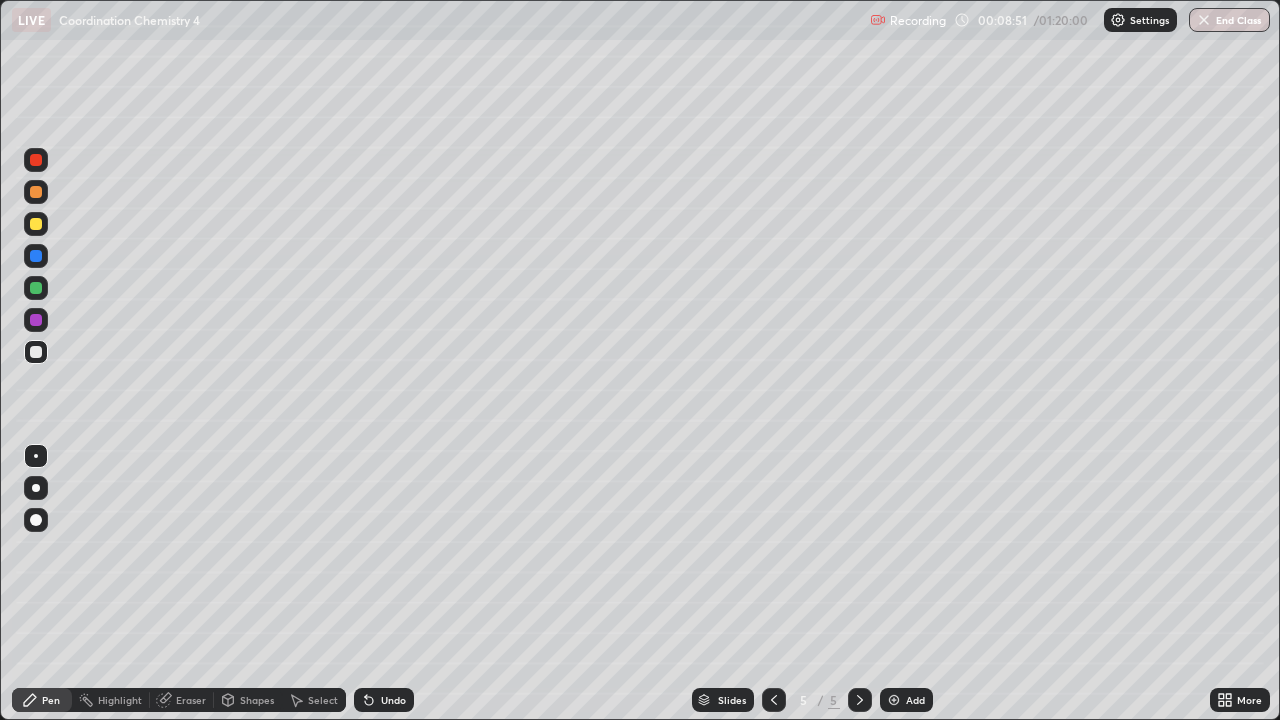 click at bounding box center (36, 352) 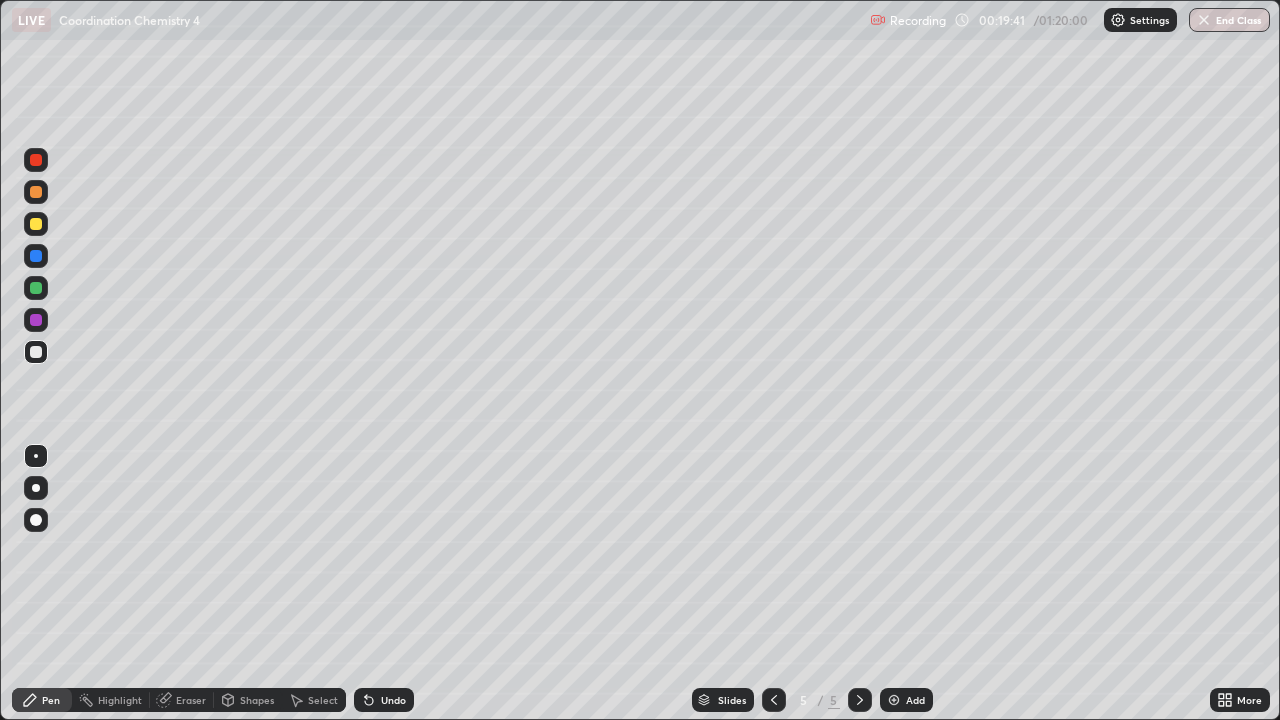 click at bounding box center (36, 288) 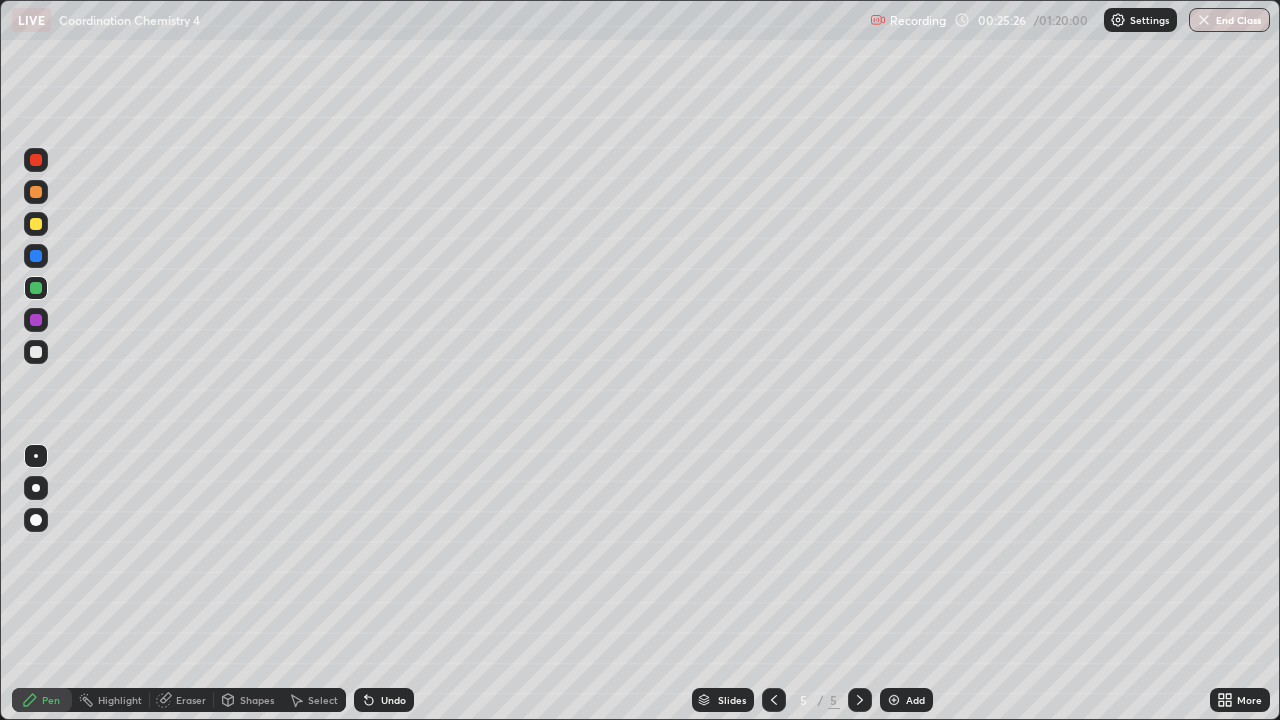 click on "Add" at bounding box center [915, 700] 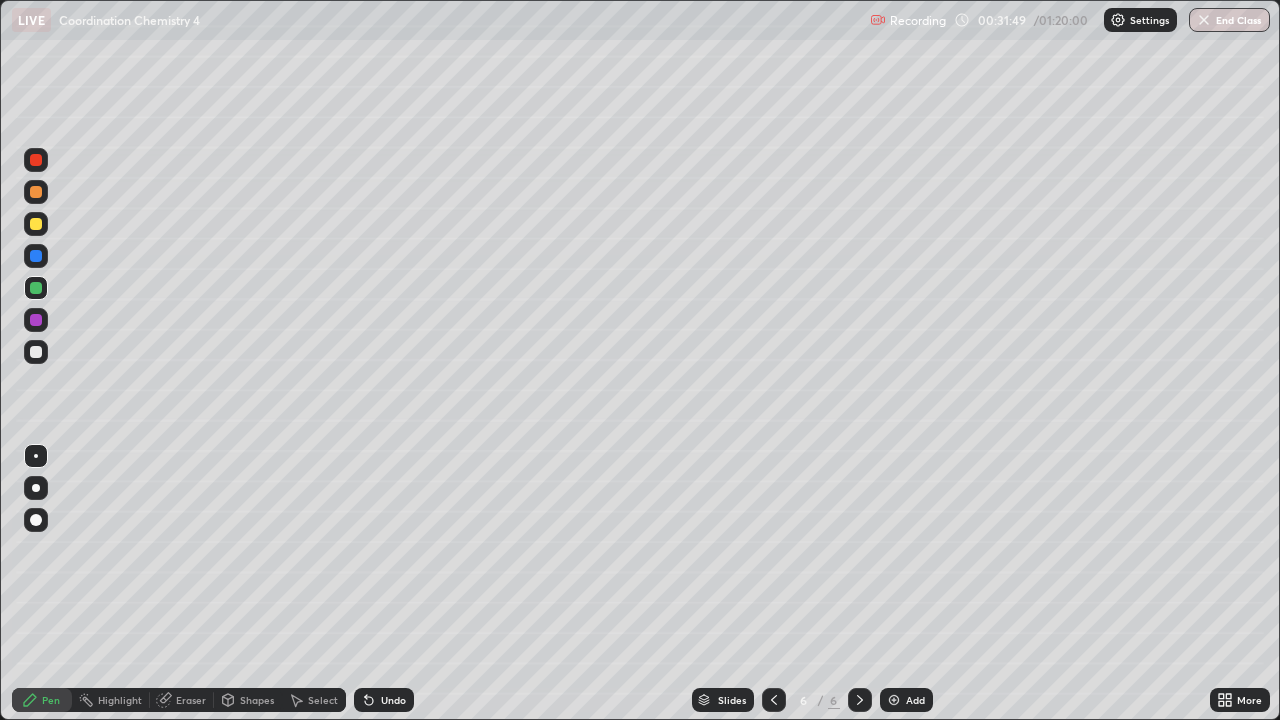 click on "Add" at bounding box center [915, 700] 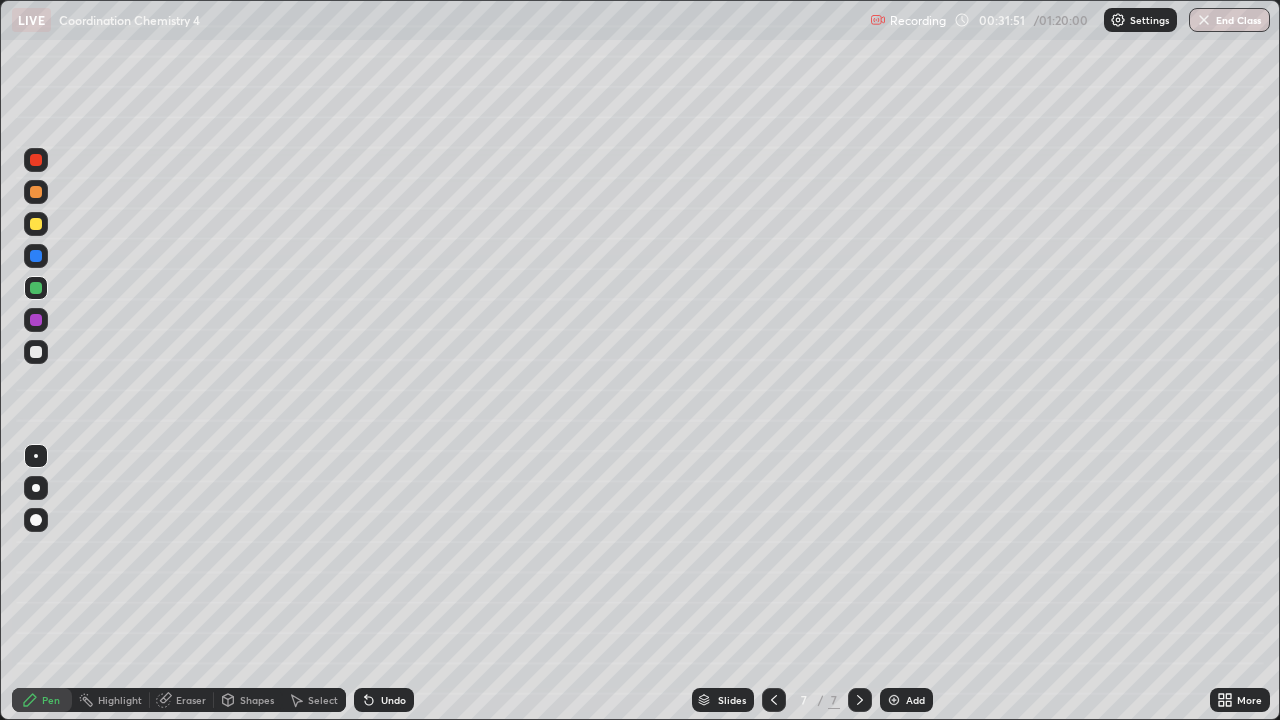 click at bounding box center [36, 352] 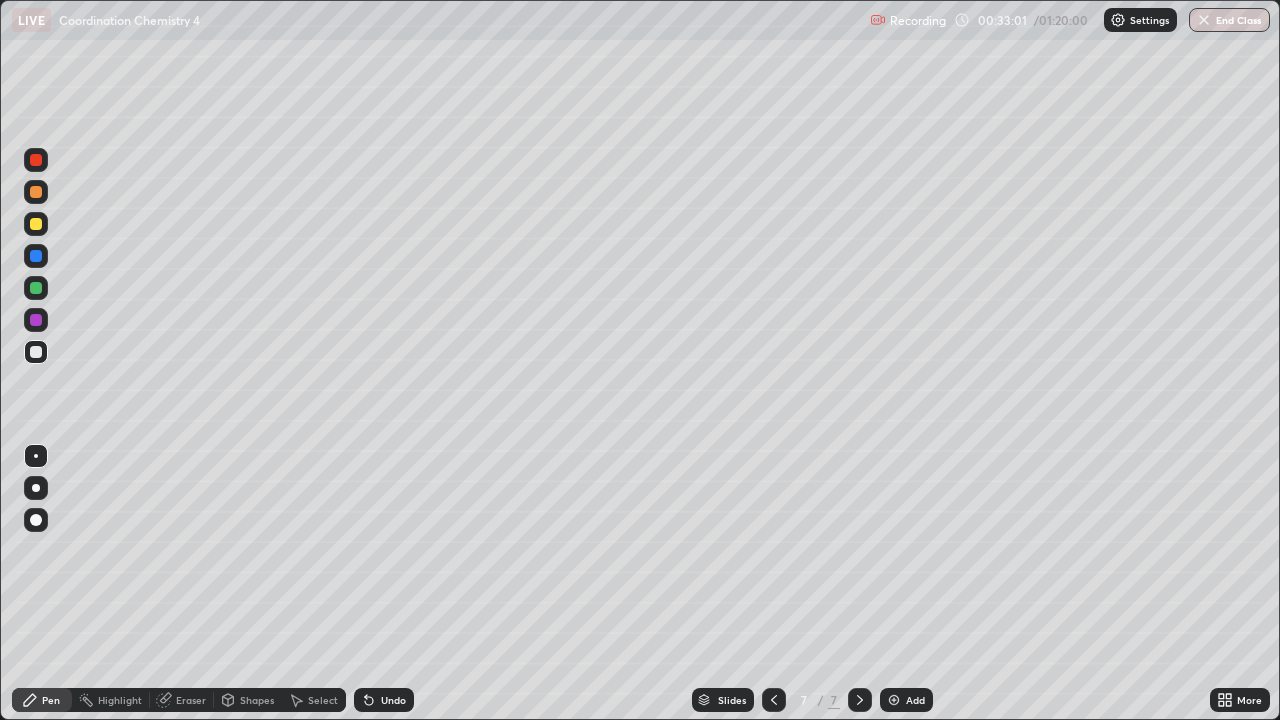click at bounding box center (36, 224) 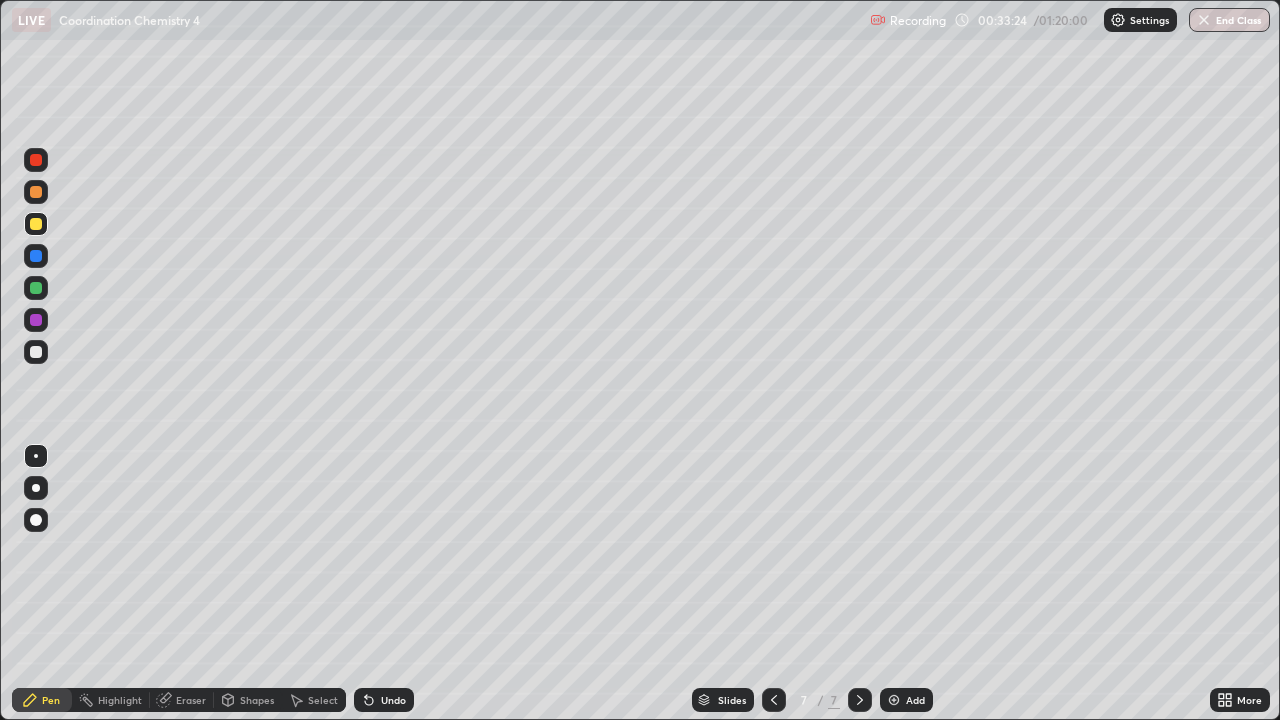 click on "Select" at bounding box center (323, 700) 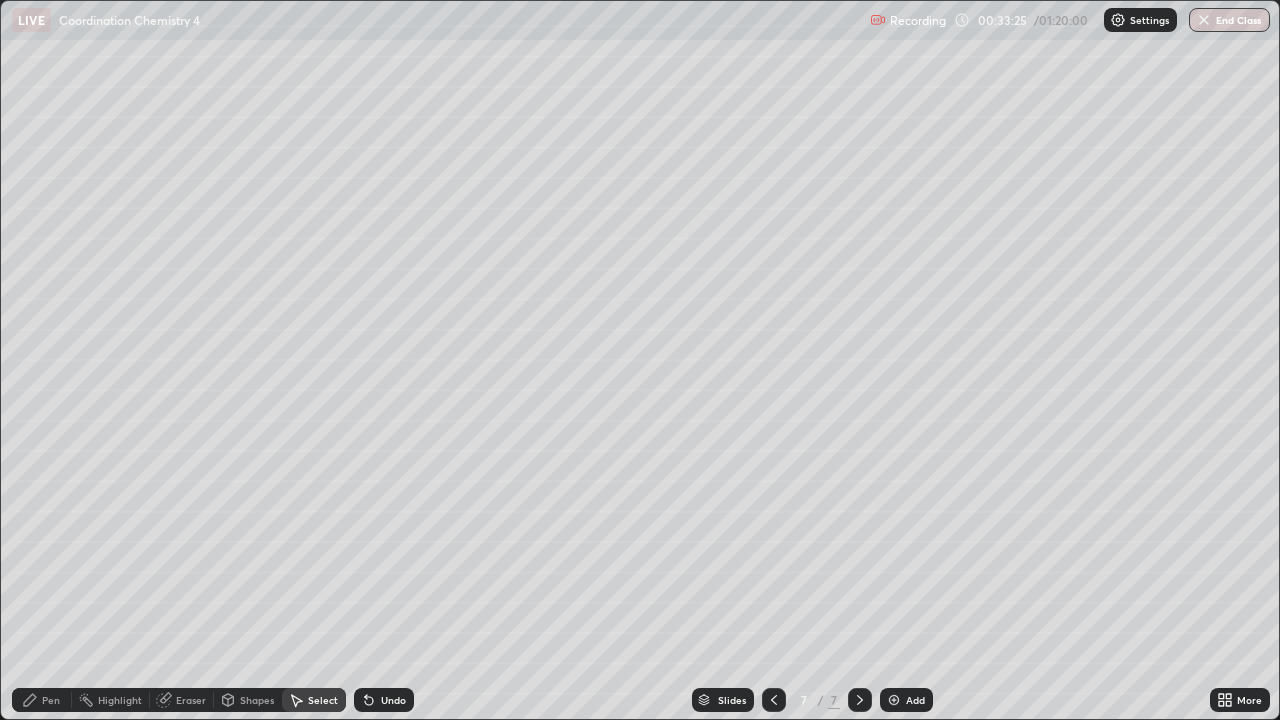 click on "Select" at bounding box center [323, 700] 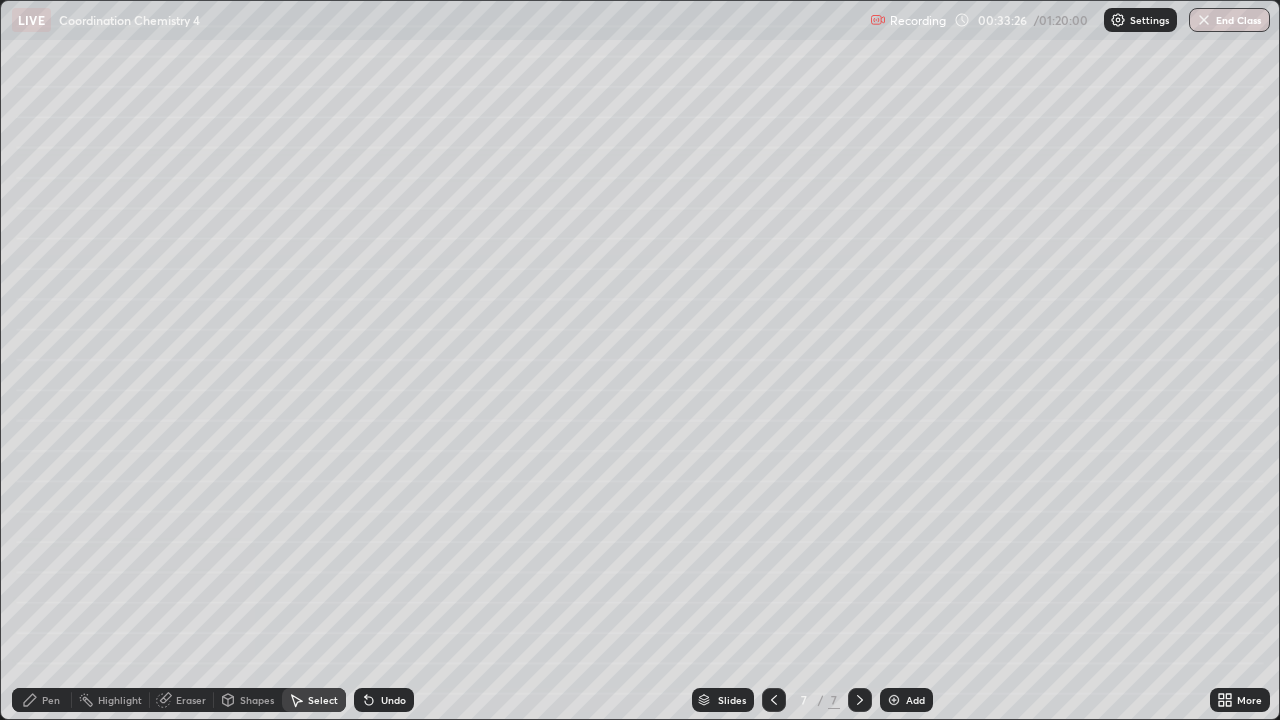 click on "Pen" at bounding box center (51, 700) 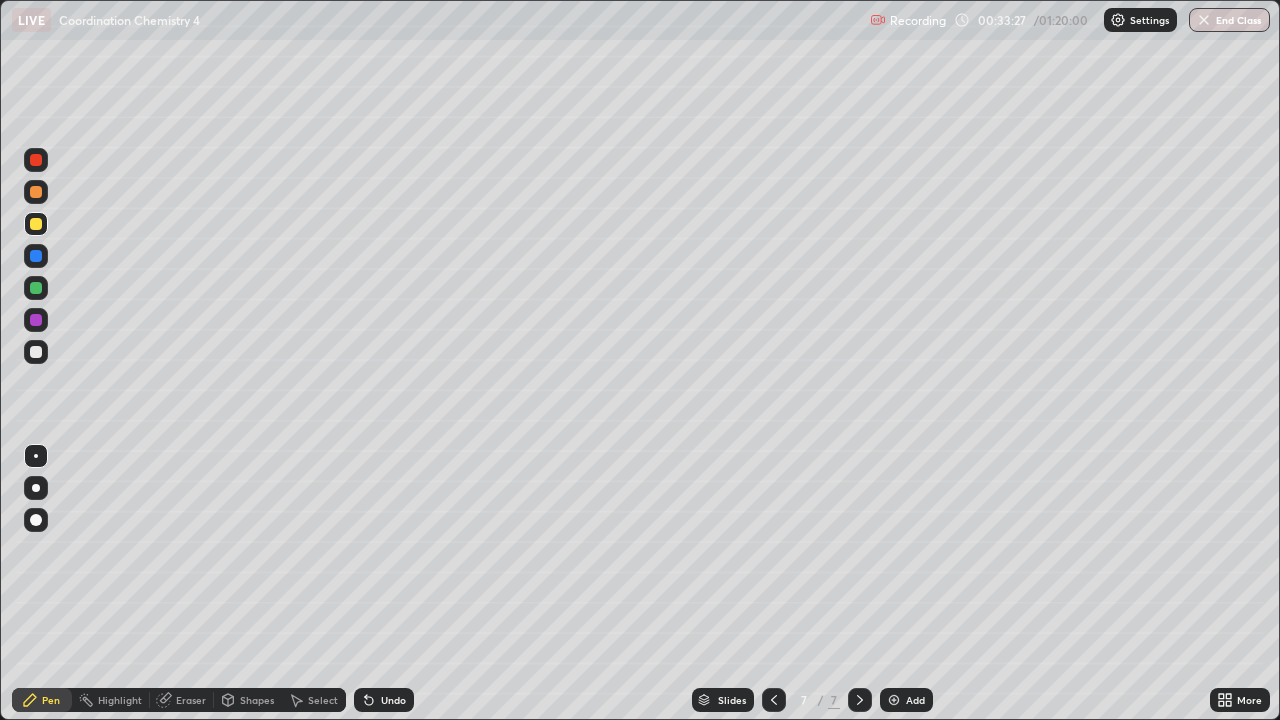 click on "Undo" at bounding box center (393, 700) 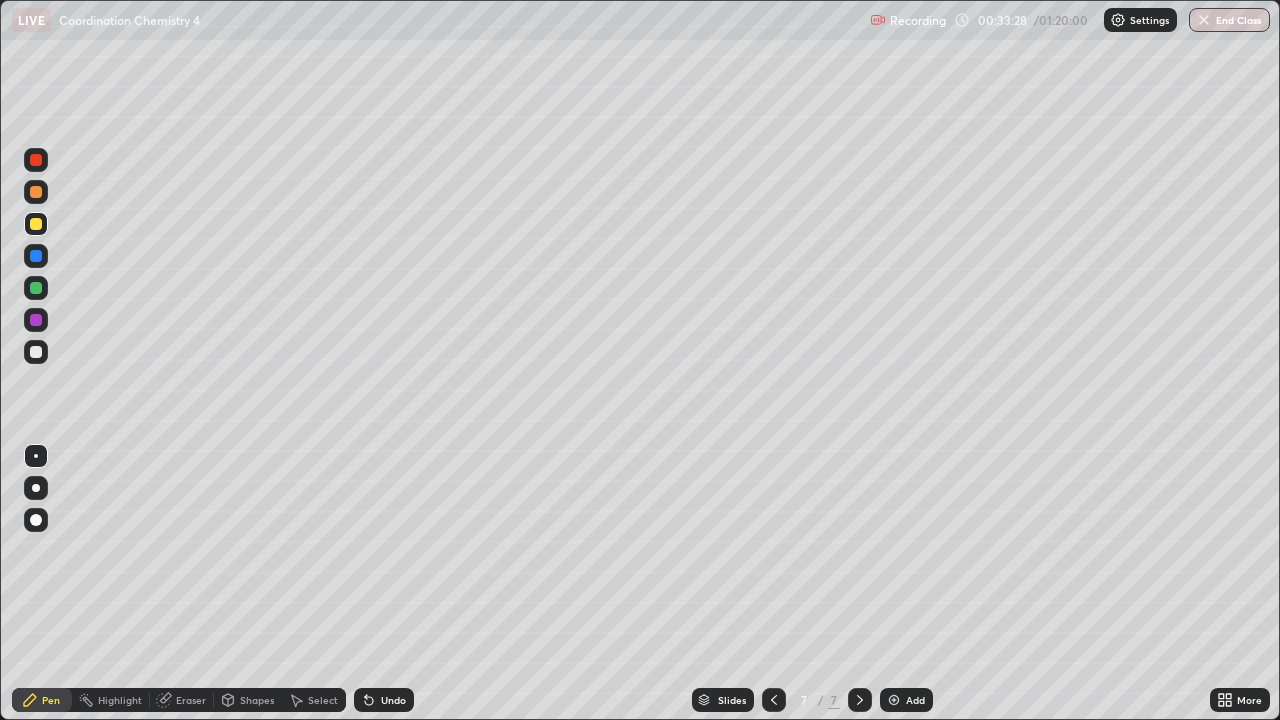 click on "Undo" at bounding box center [393, 700] 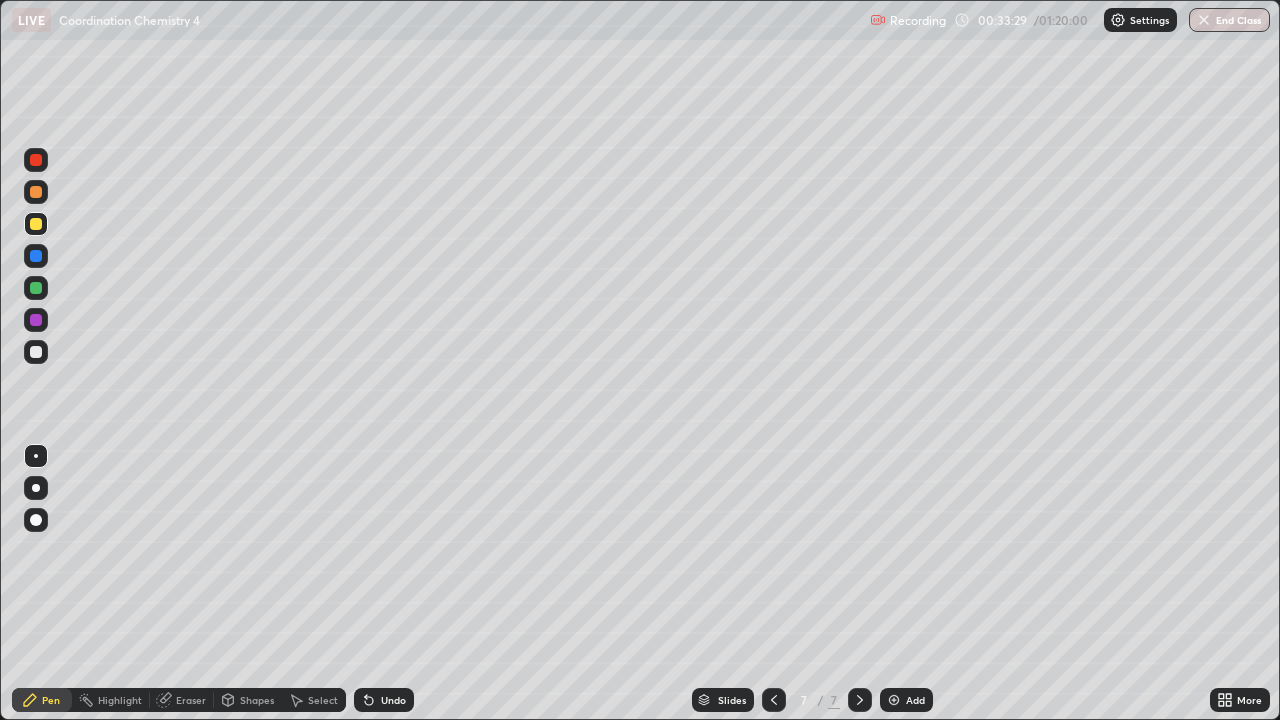 click on "Undo" at bounding box center (393, 700) 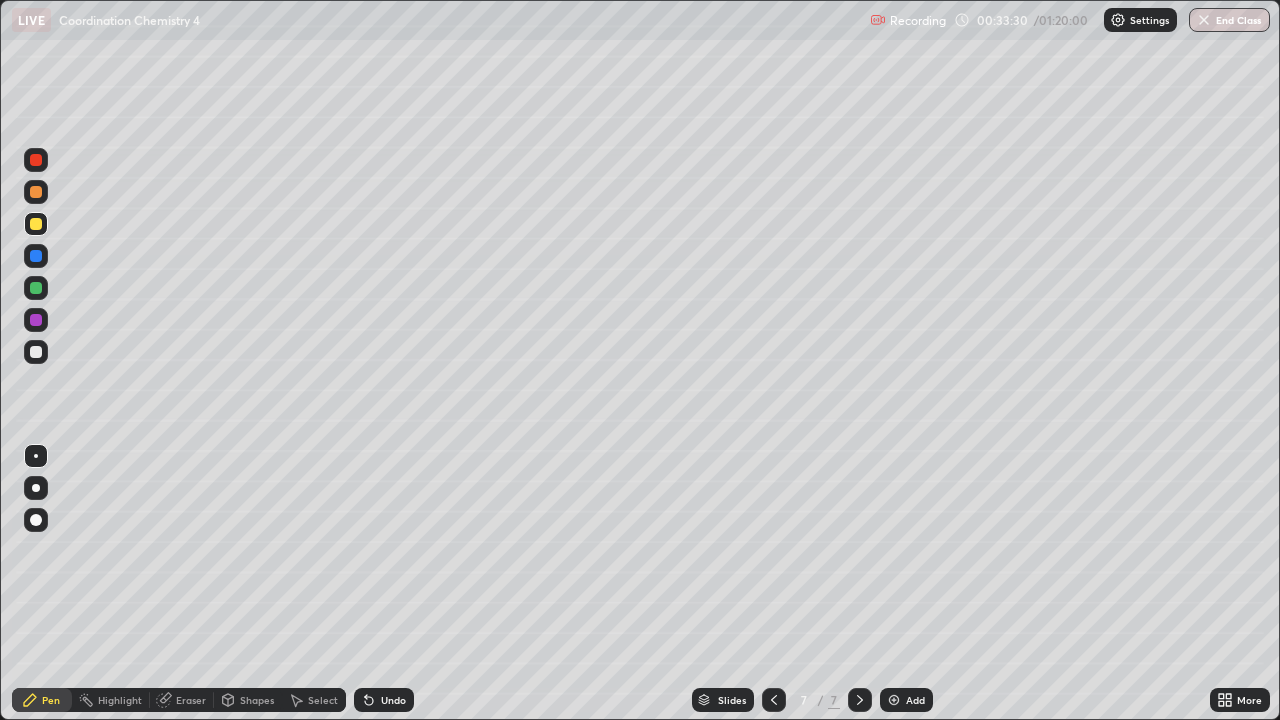 click on "Undo" at bounding box center [393, 700] 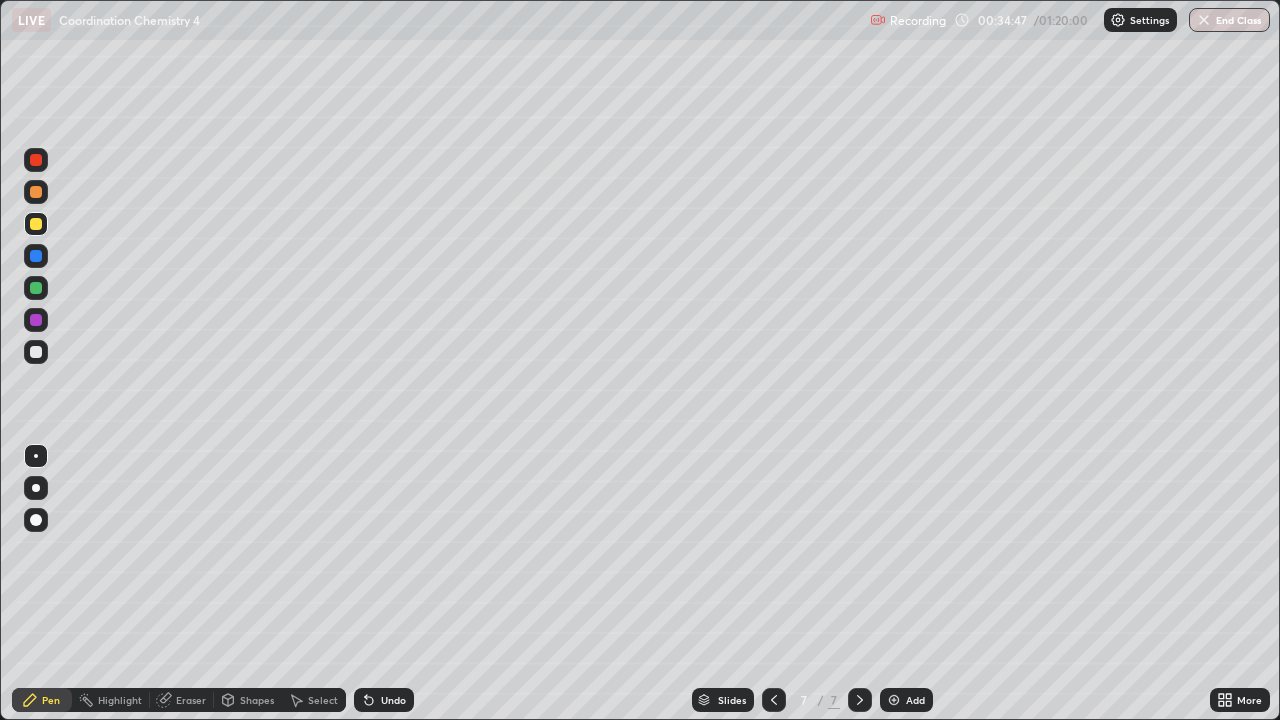 click at bounding box center [36, 352] 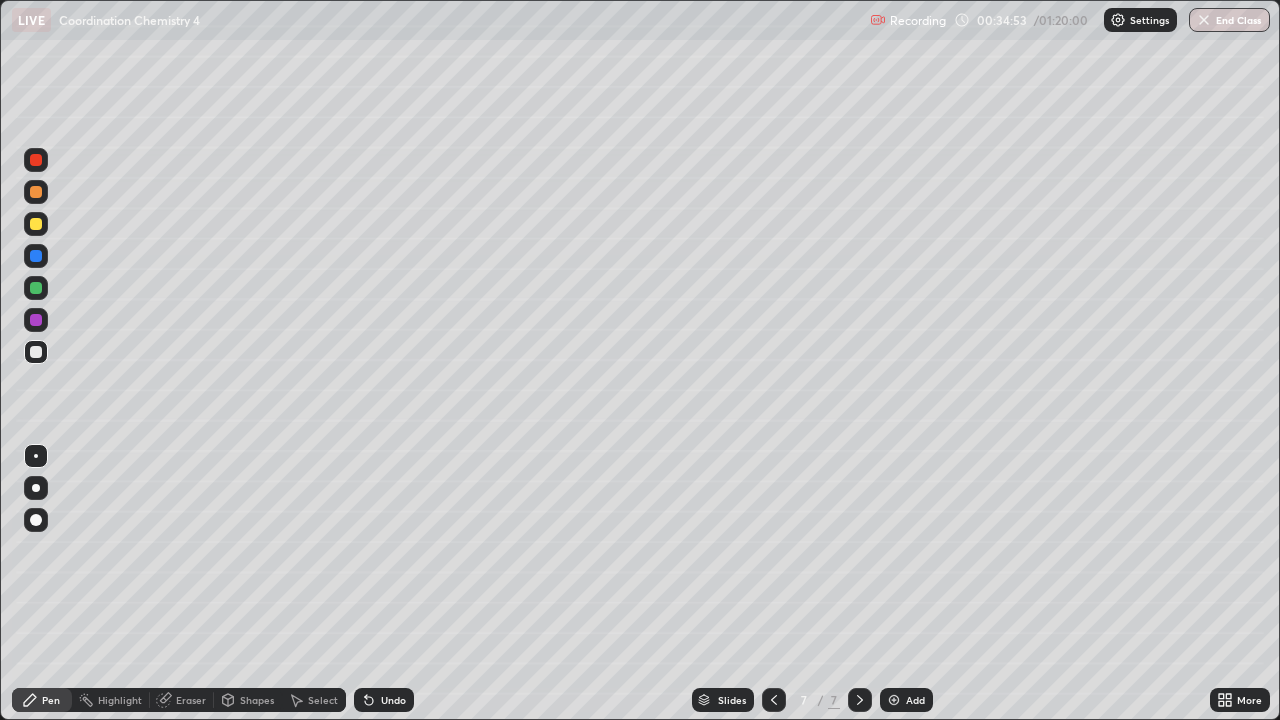 click on "Undo" at bounding box center [393, 700] 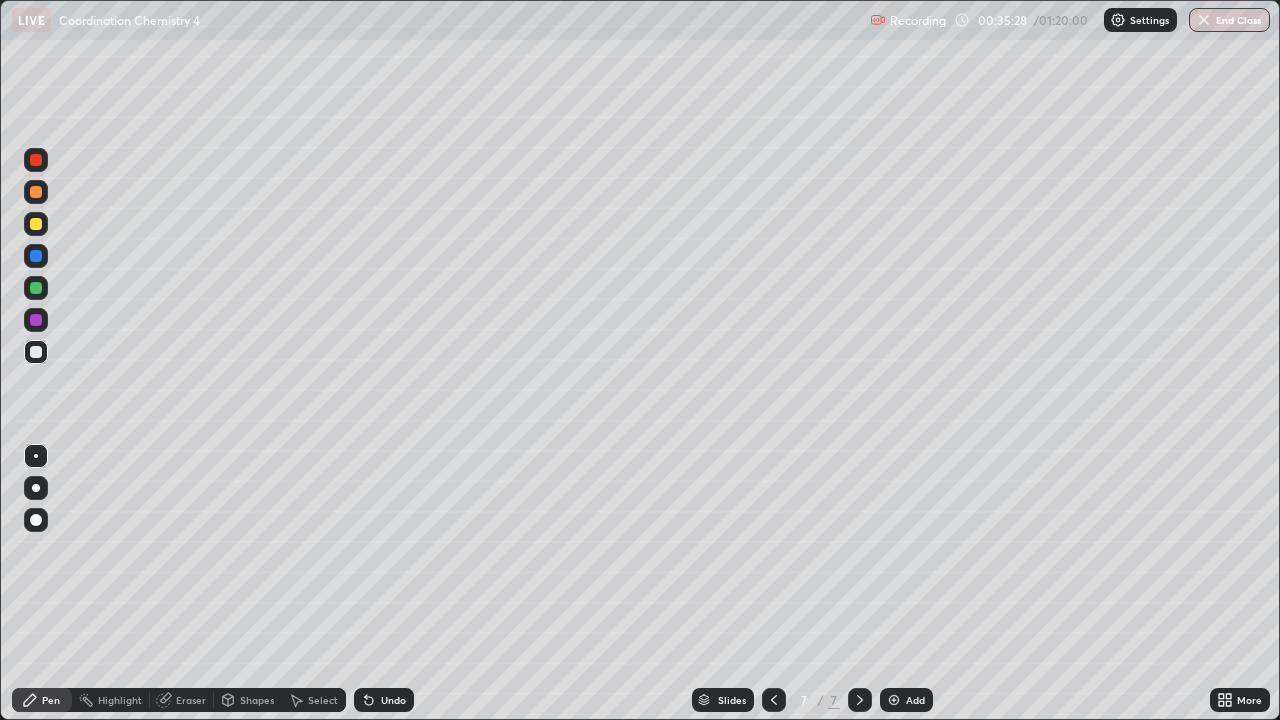 click on "Undo" at bounding box center [384, 700] 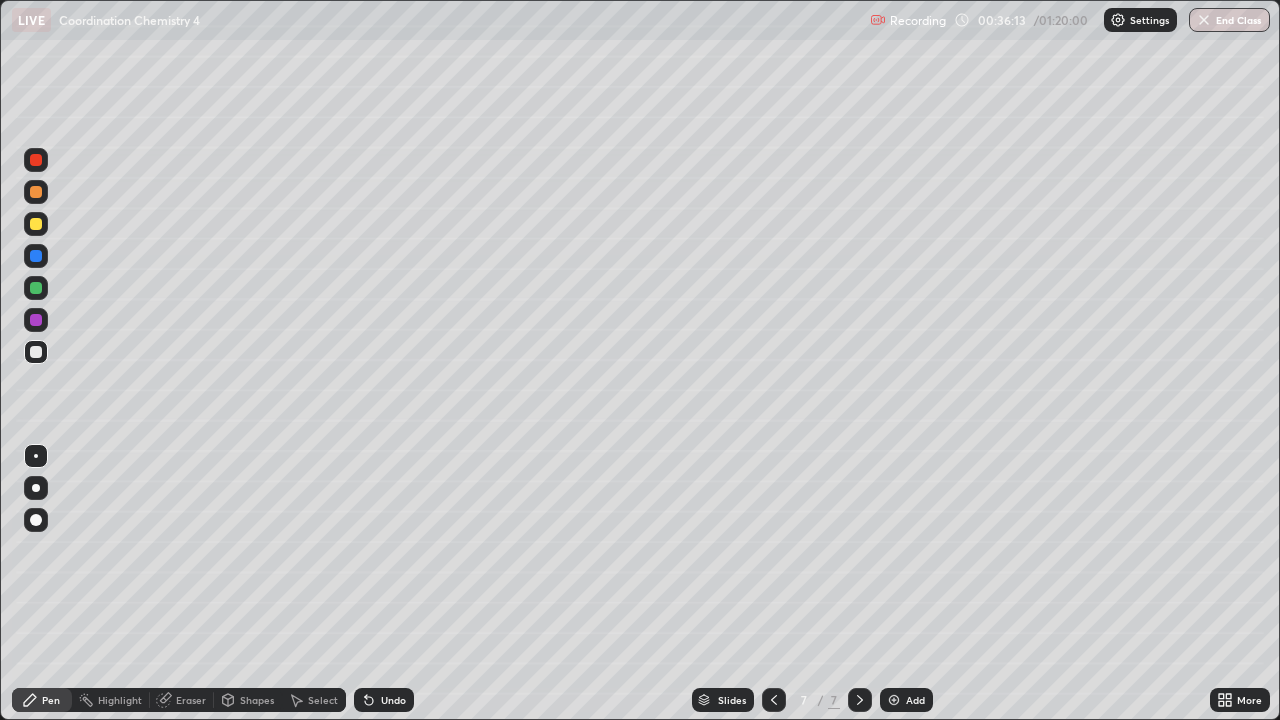 click on "Undo" at bounding box center [393, 700] 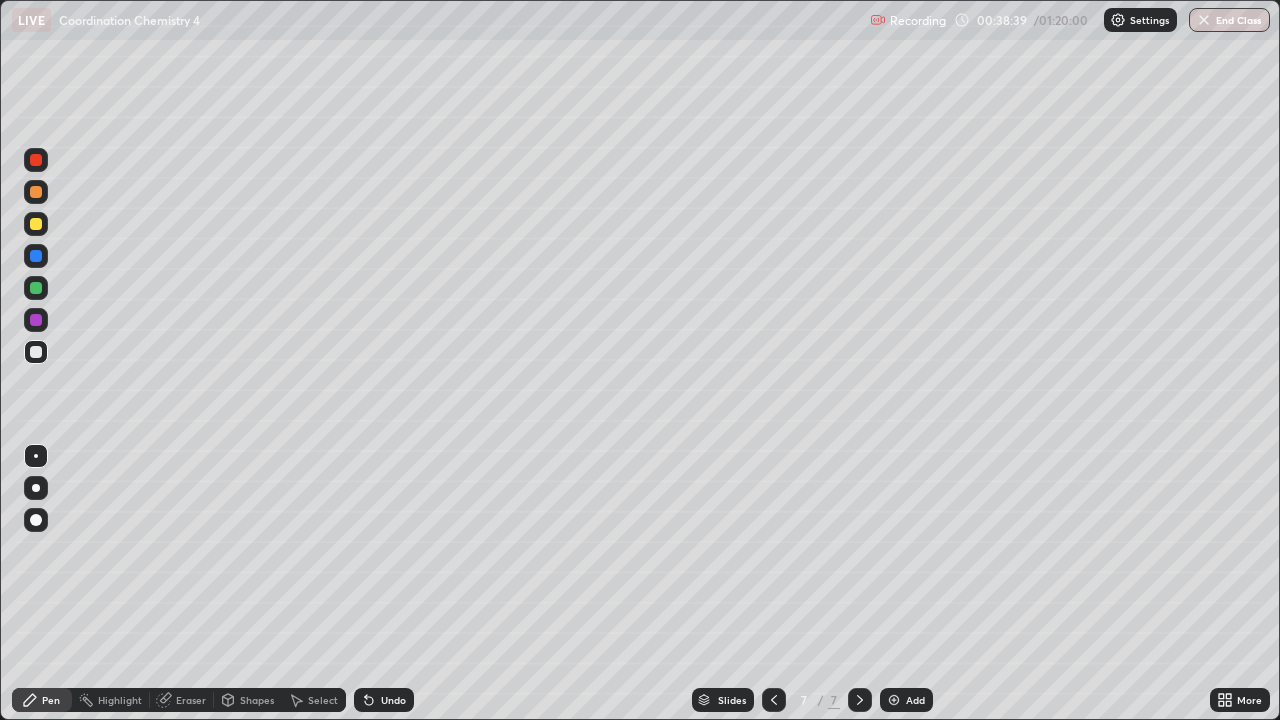 click on "Add" at bounding box center [906, 700] 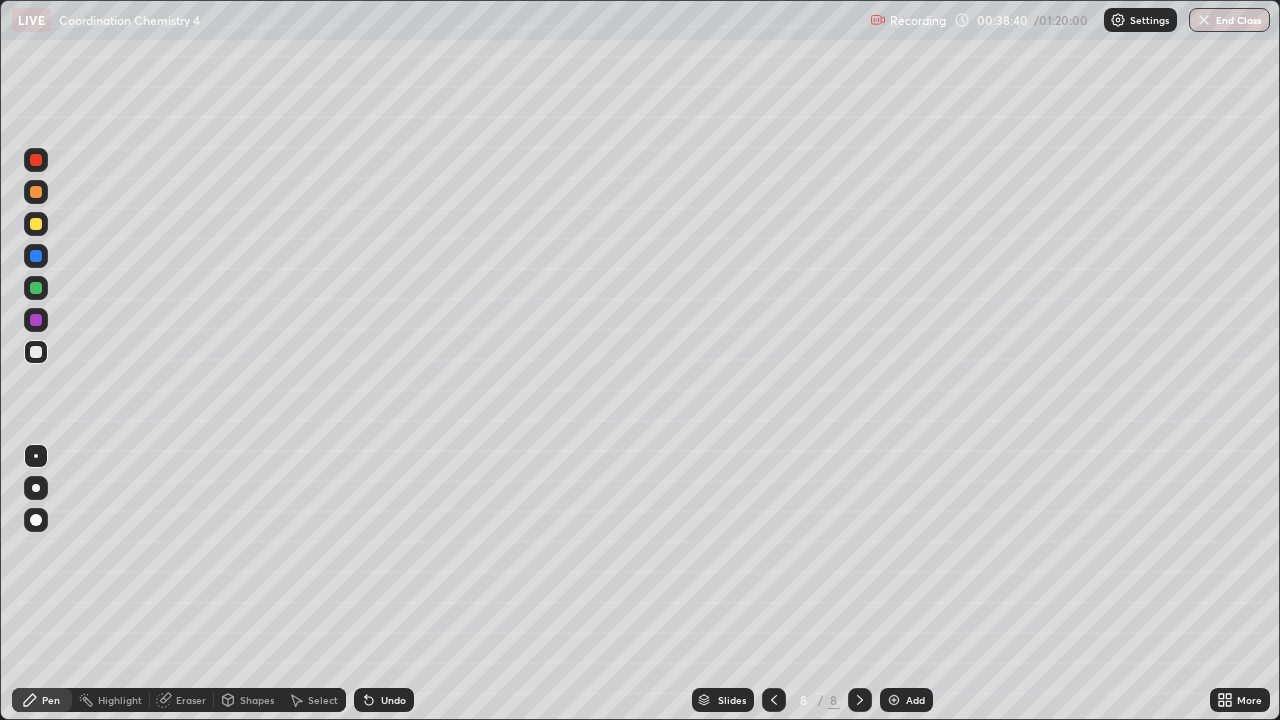 click at bounding box center [36, 224] 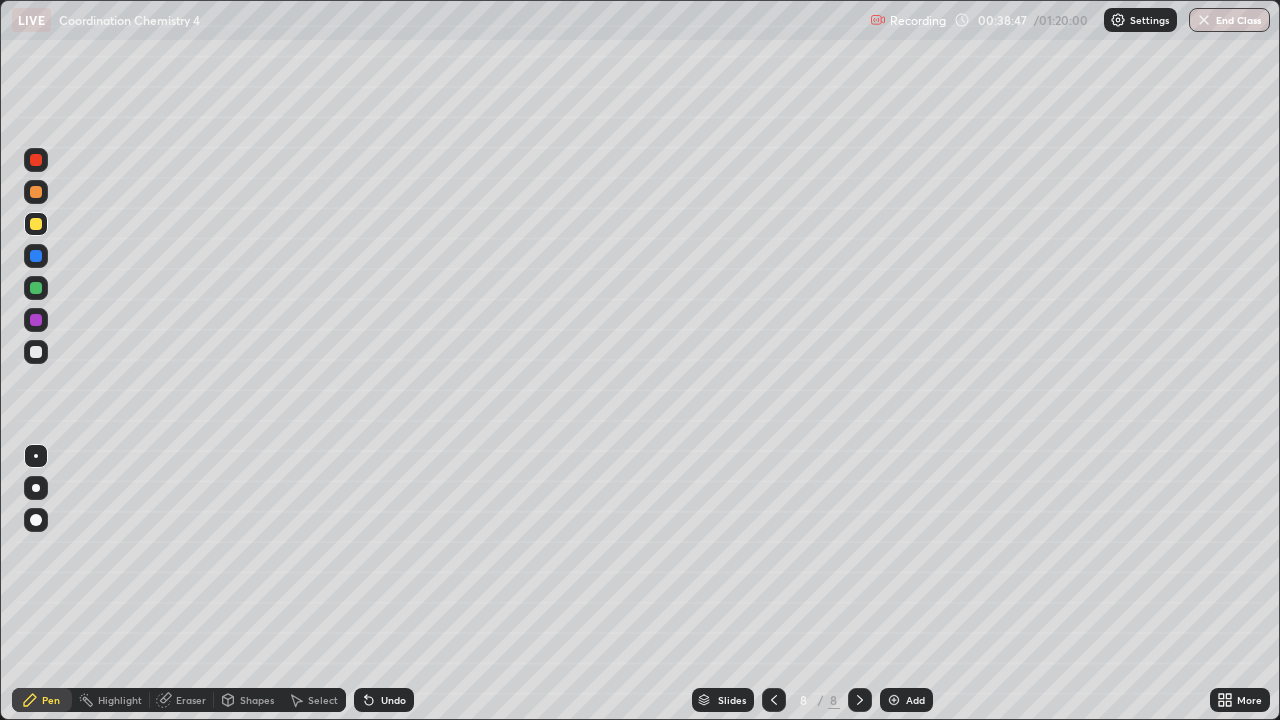 click on "Undo" at bounding box center [393, 700] 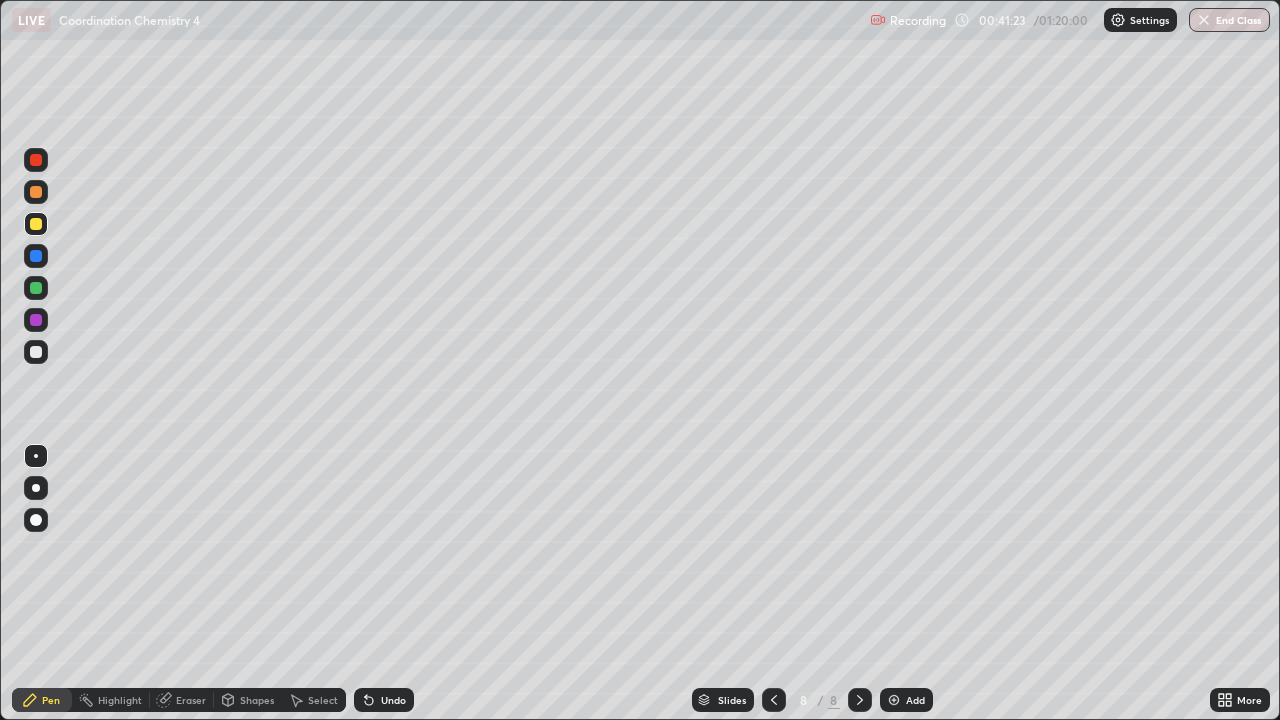 click at bounding box center (36, 352) 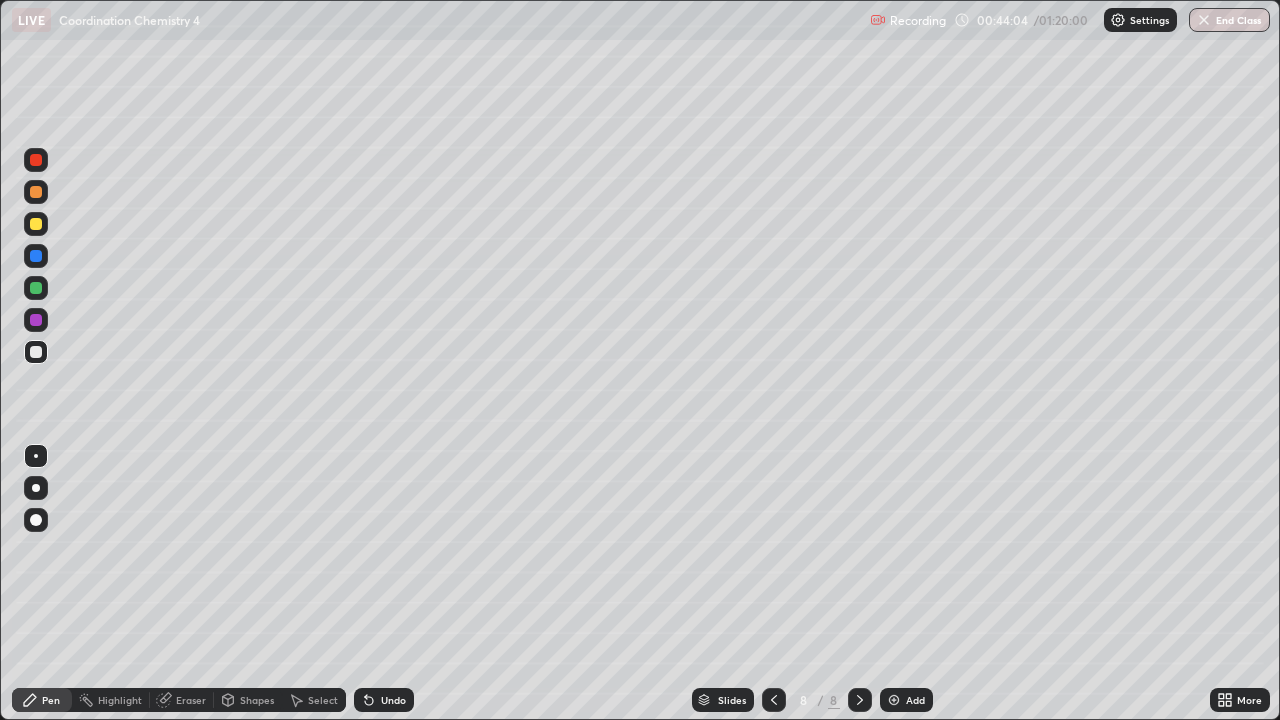 click at bounding box center [36, 224] 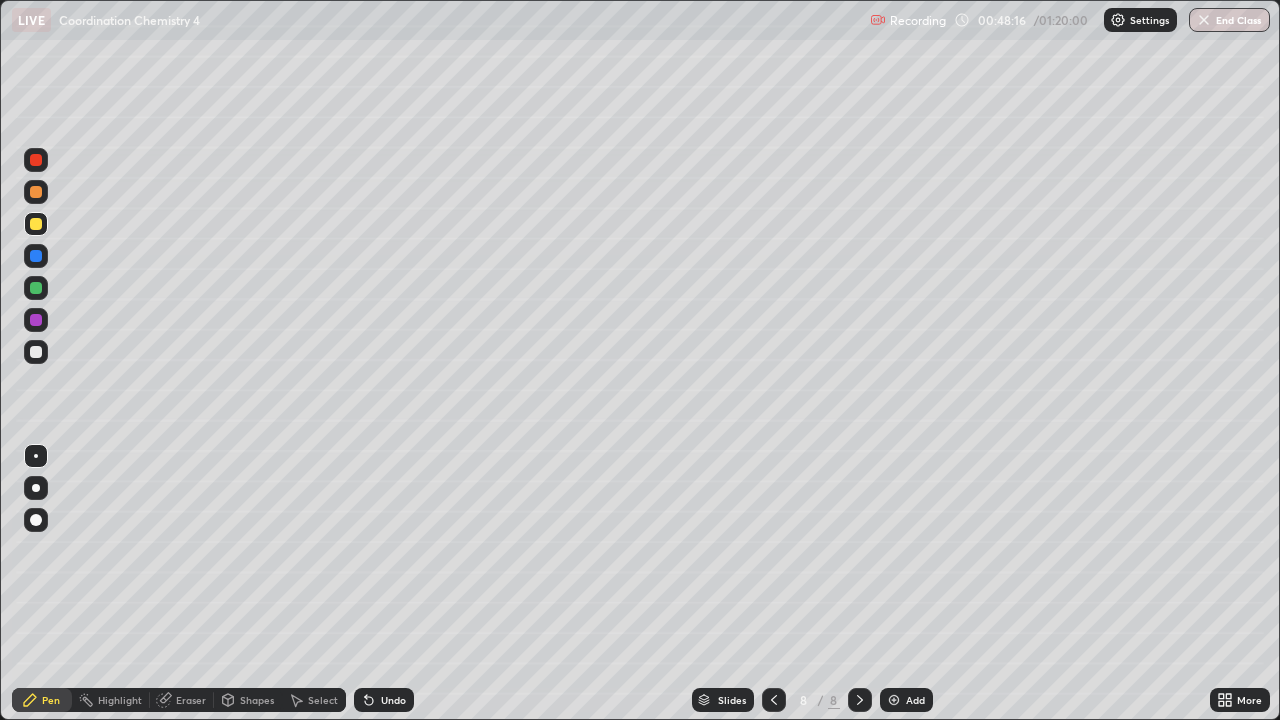 click on "Add" at bounding box center [915, 700] 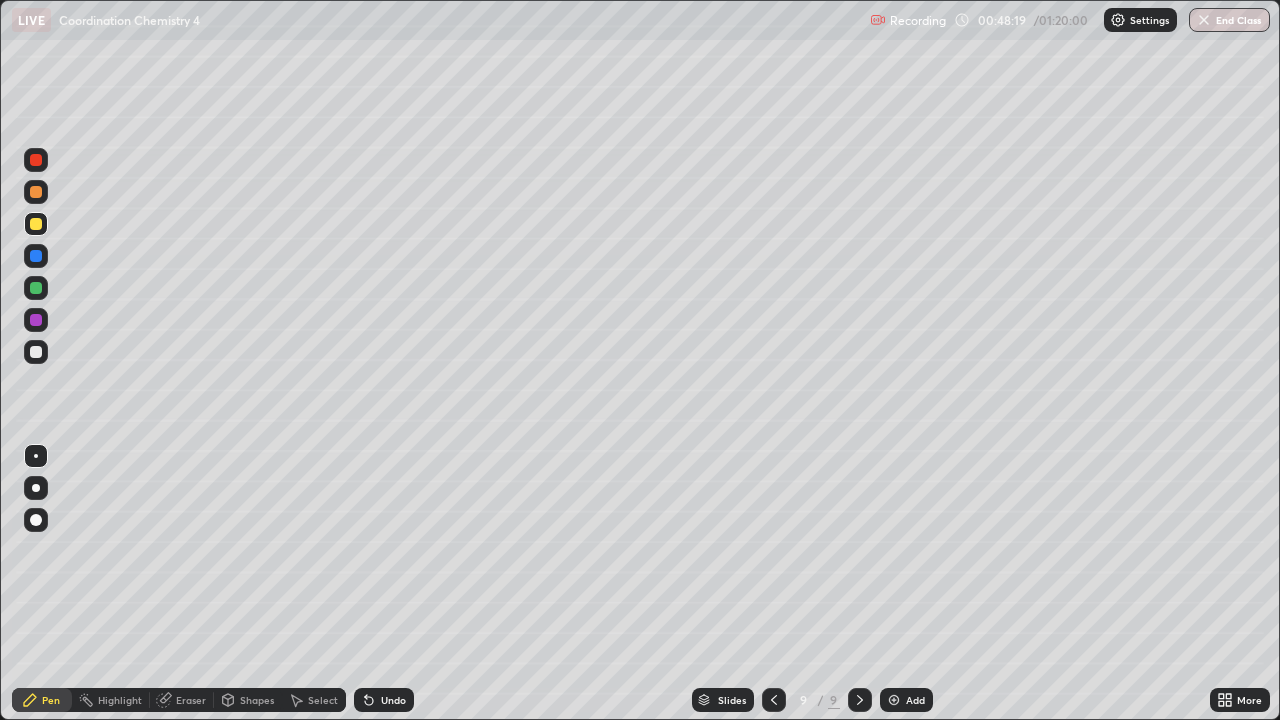click 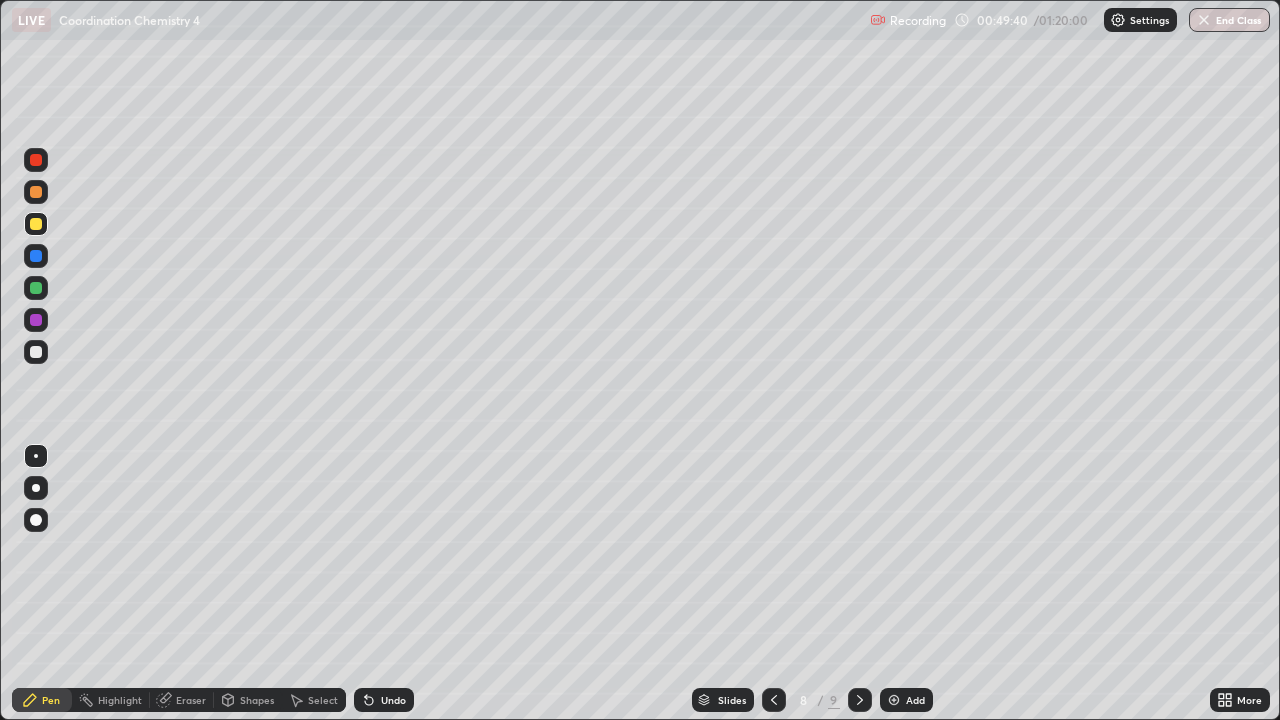 click on "Add" at bounding box center [906, 700] 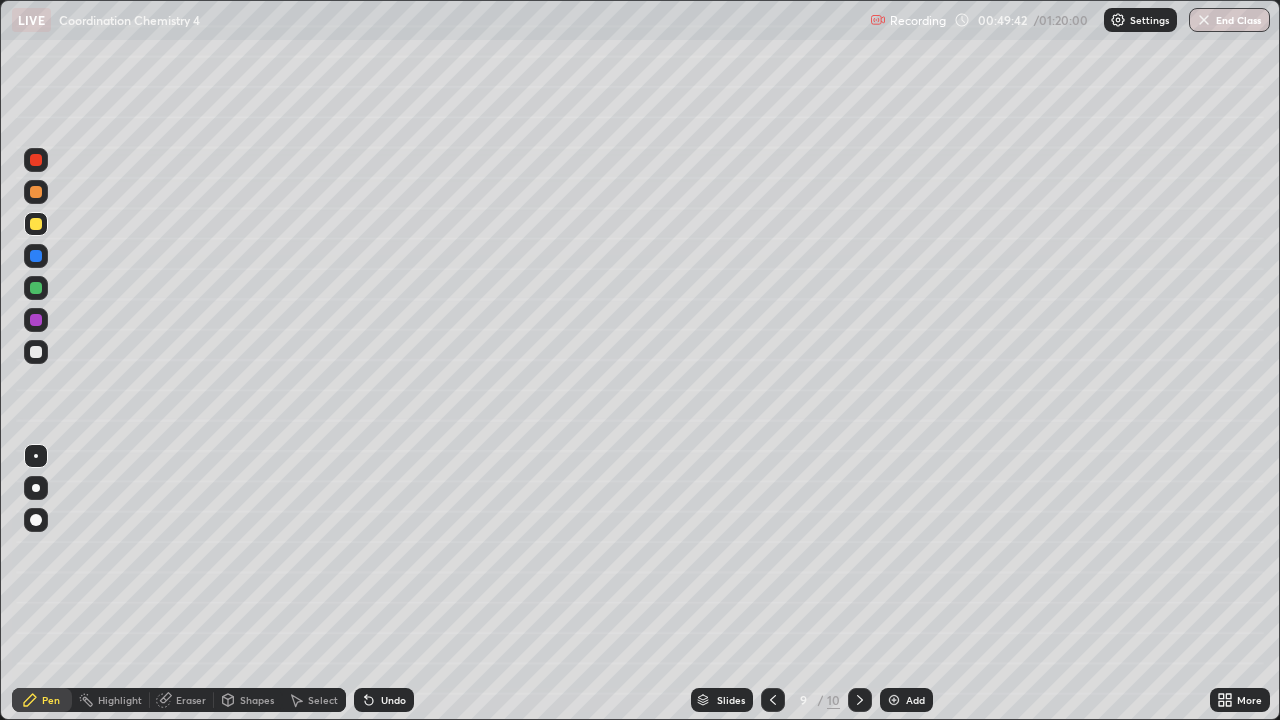 click at bounding box center (36, 352) 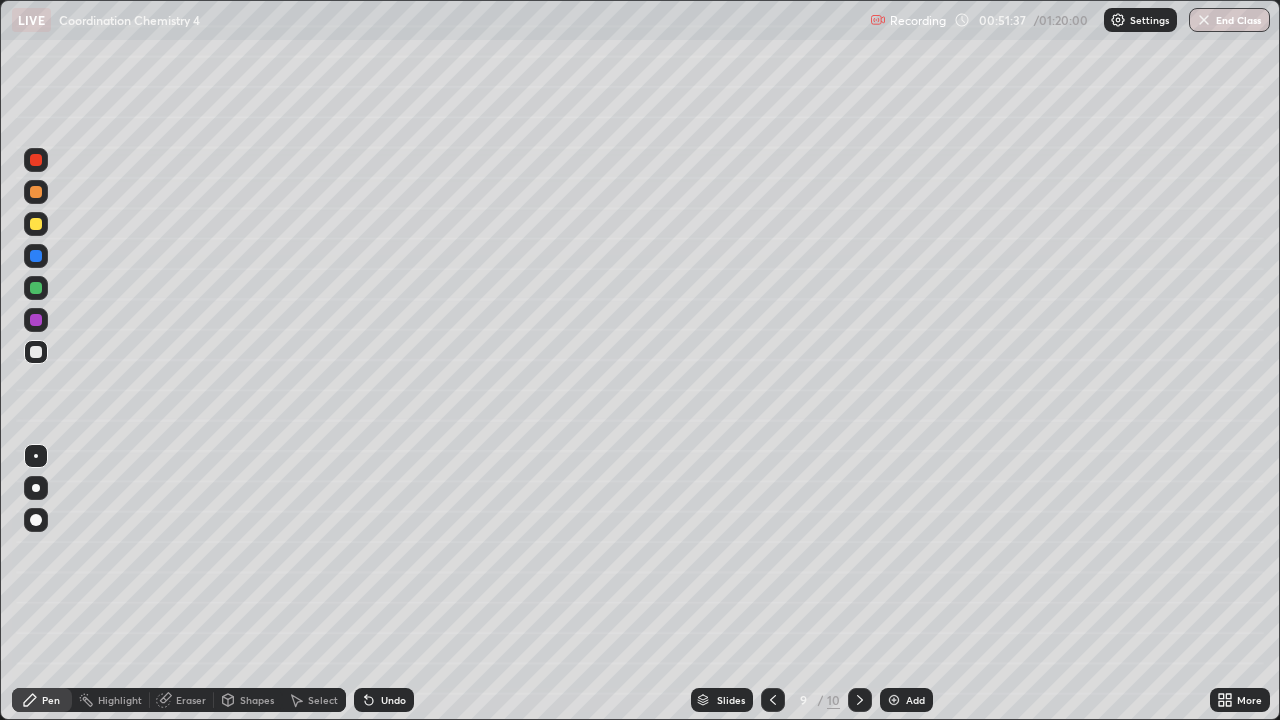 click on "Eraser" at bounding box center (191, 700) 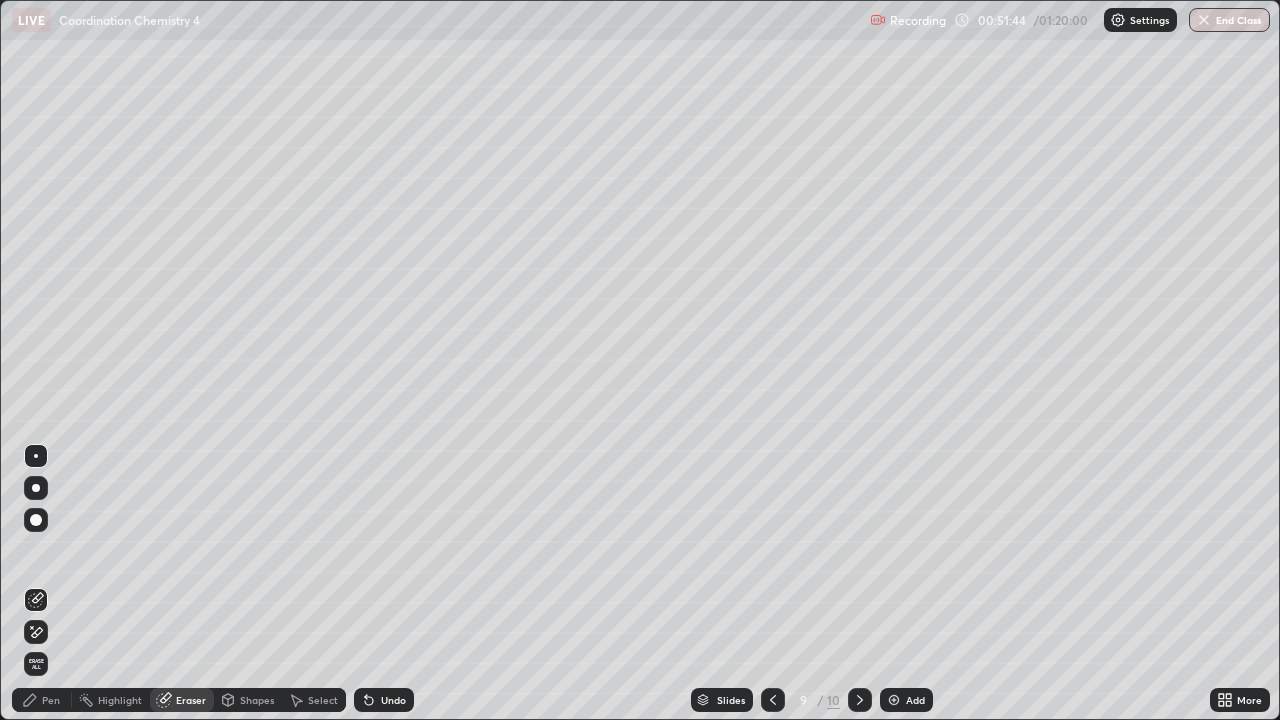 click on "Pen" at bounding box center [51, 700] 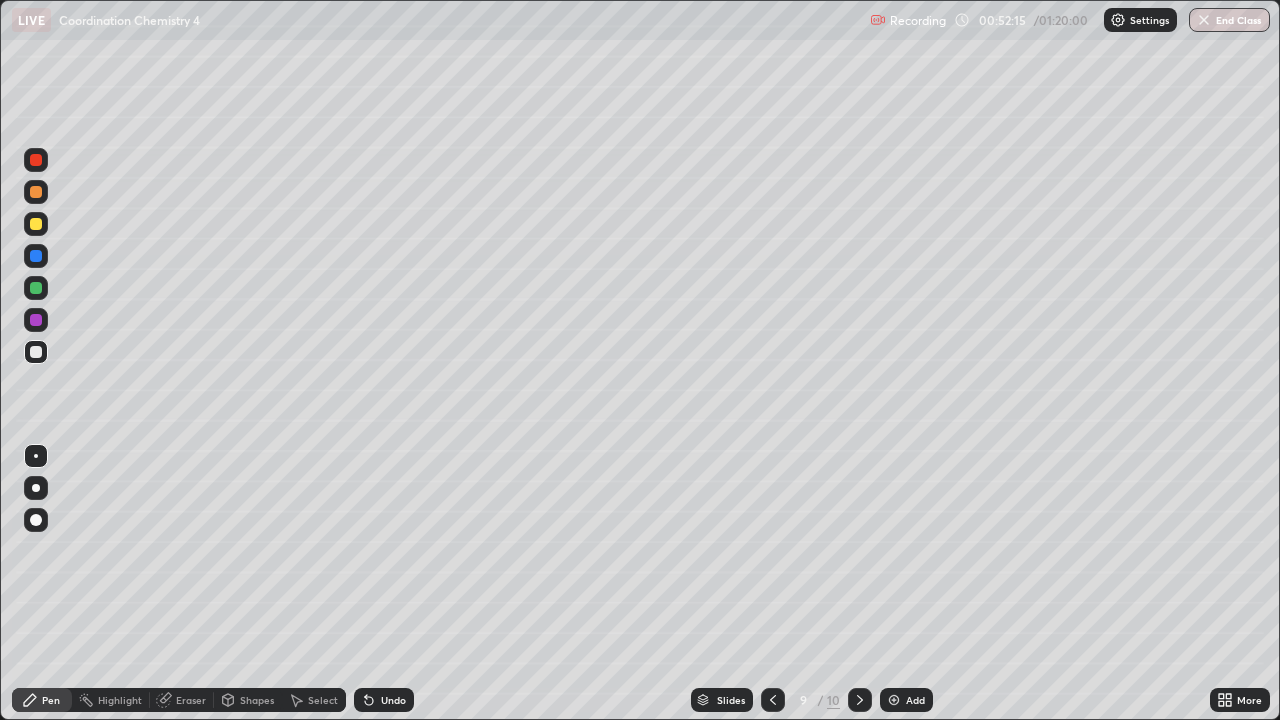 click at bounding box center [36, 160] 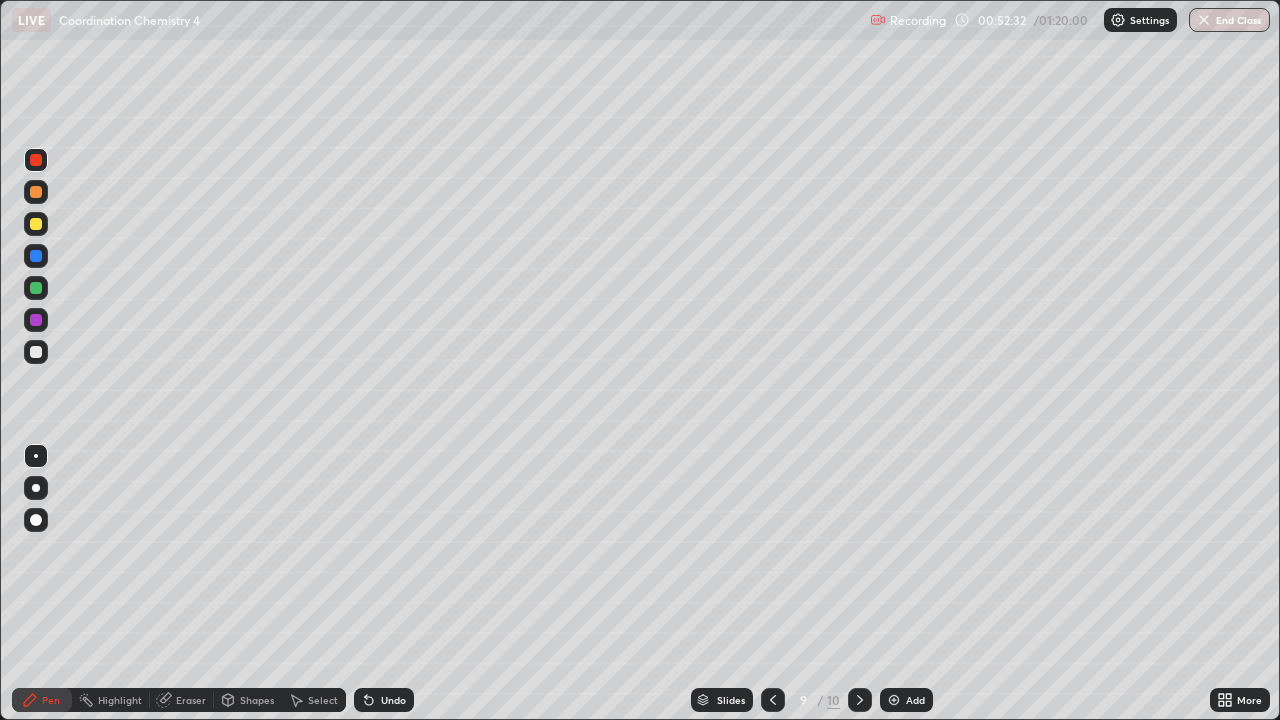 click on "Undo" at bounding box center (384, 700) 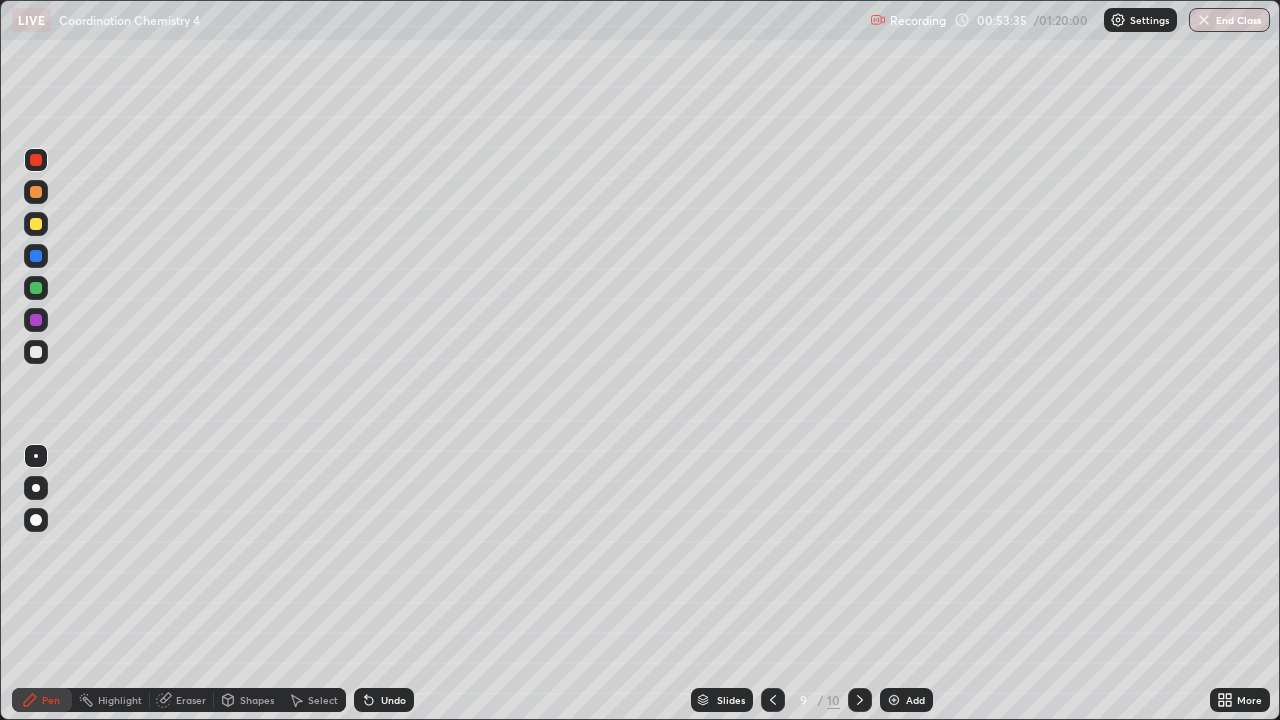 click at bounding box center [36, 352] 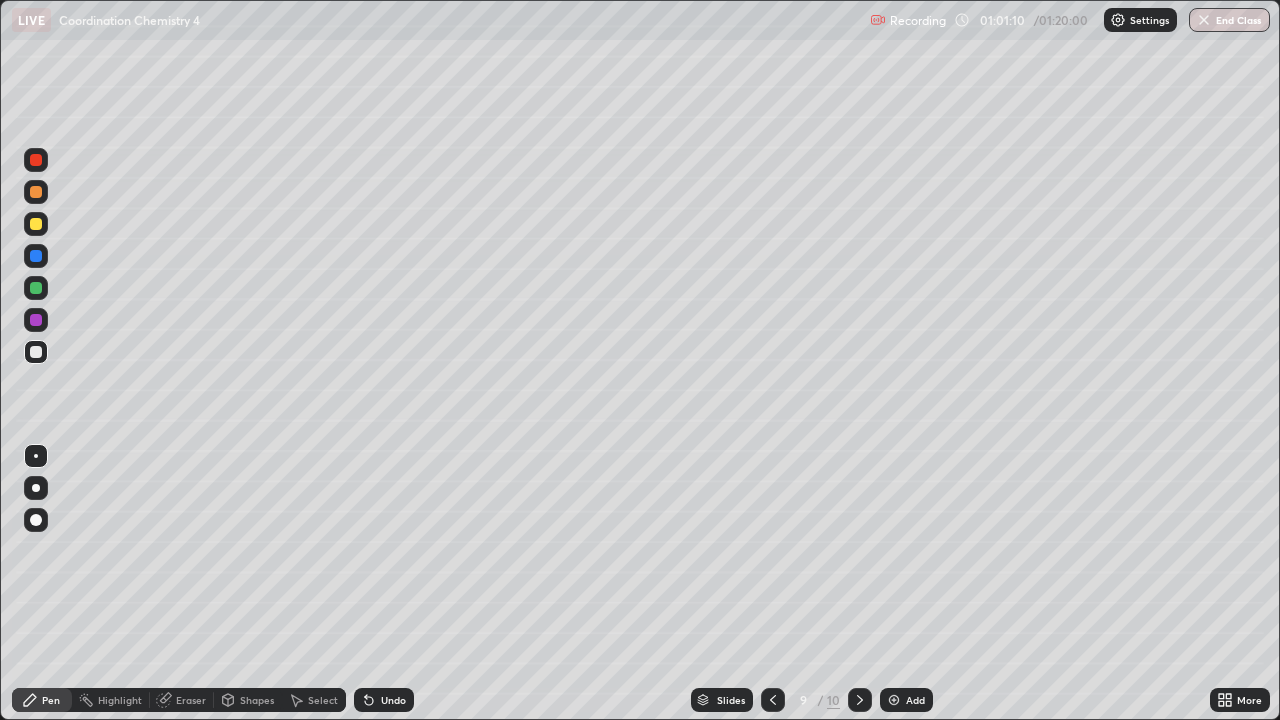 click 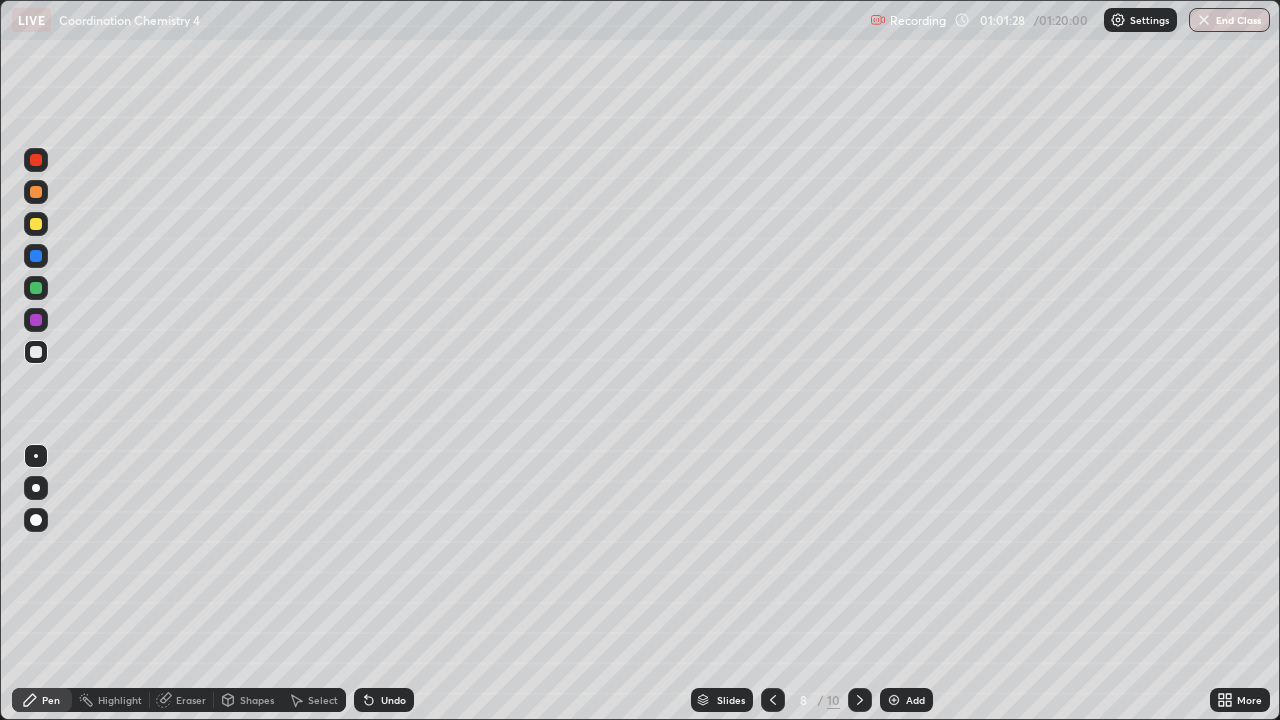 click at bounding box center (860, 700) 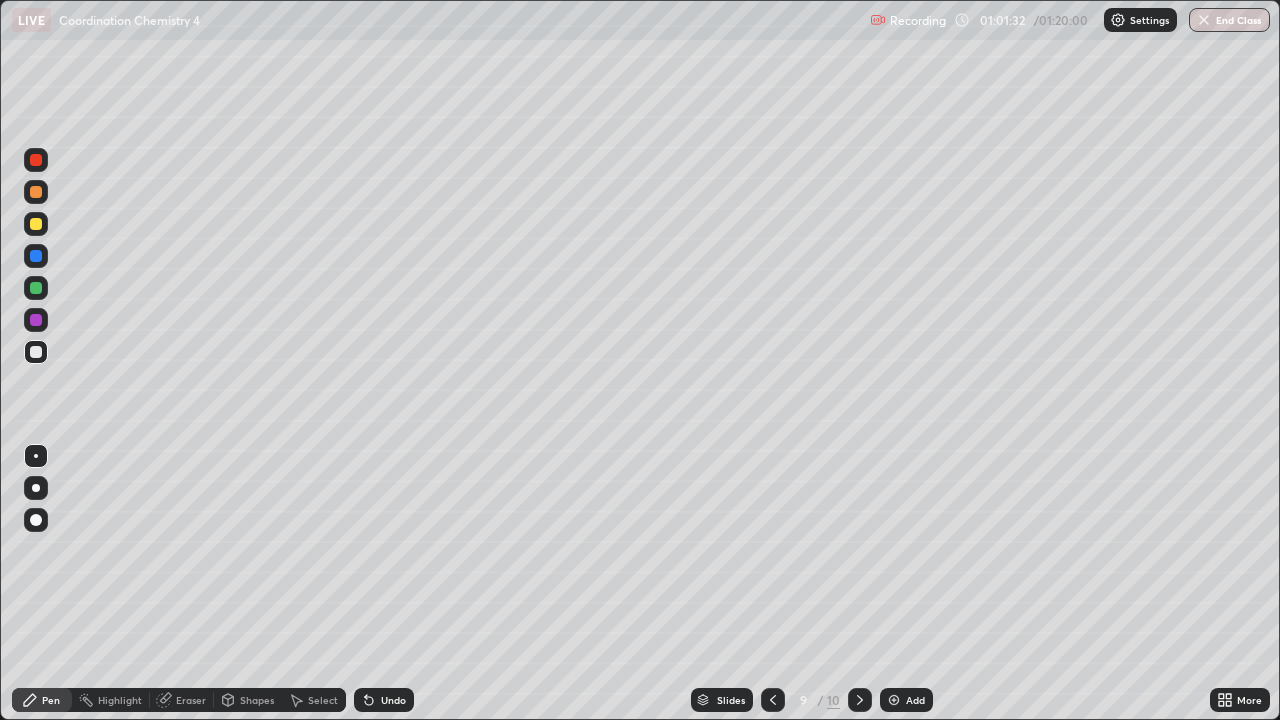 click 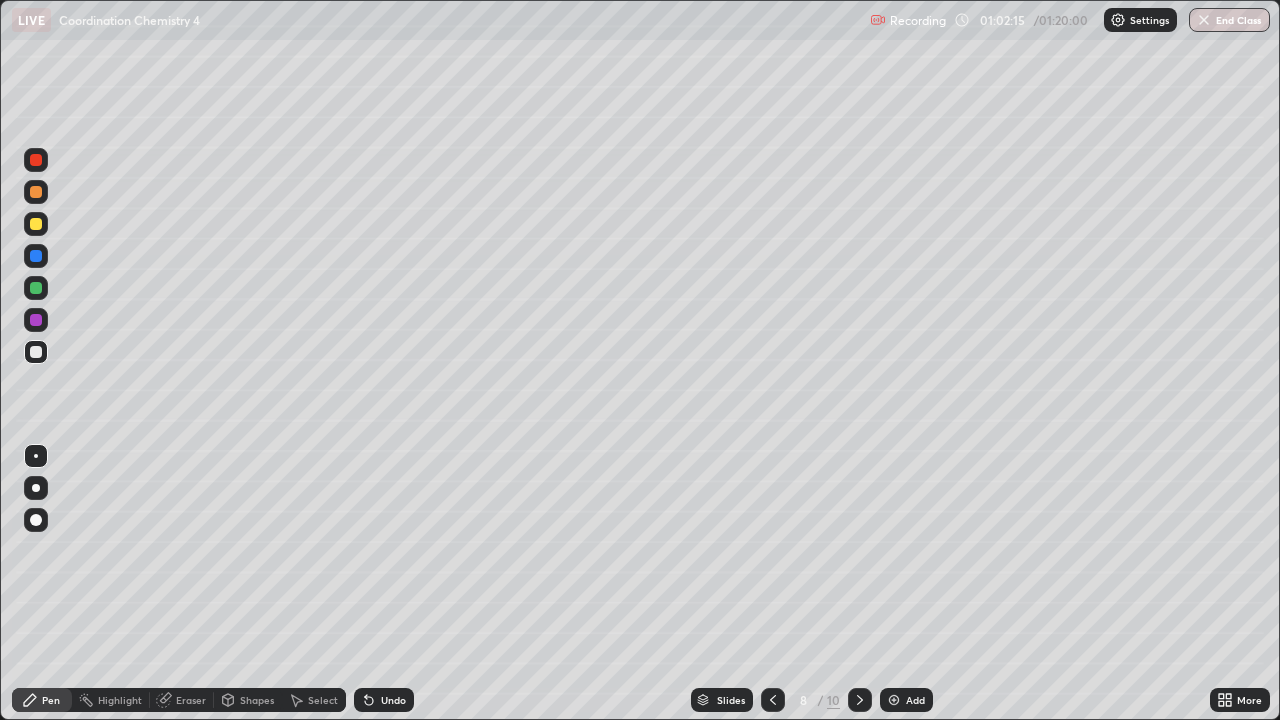 click 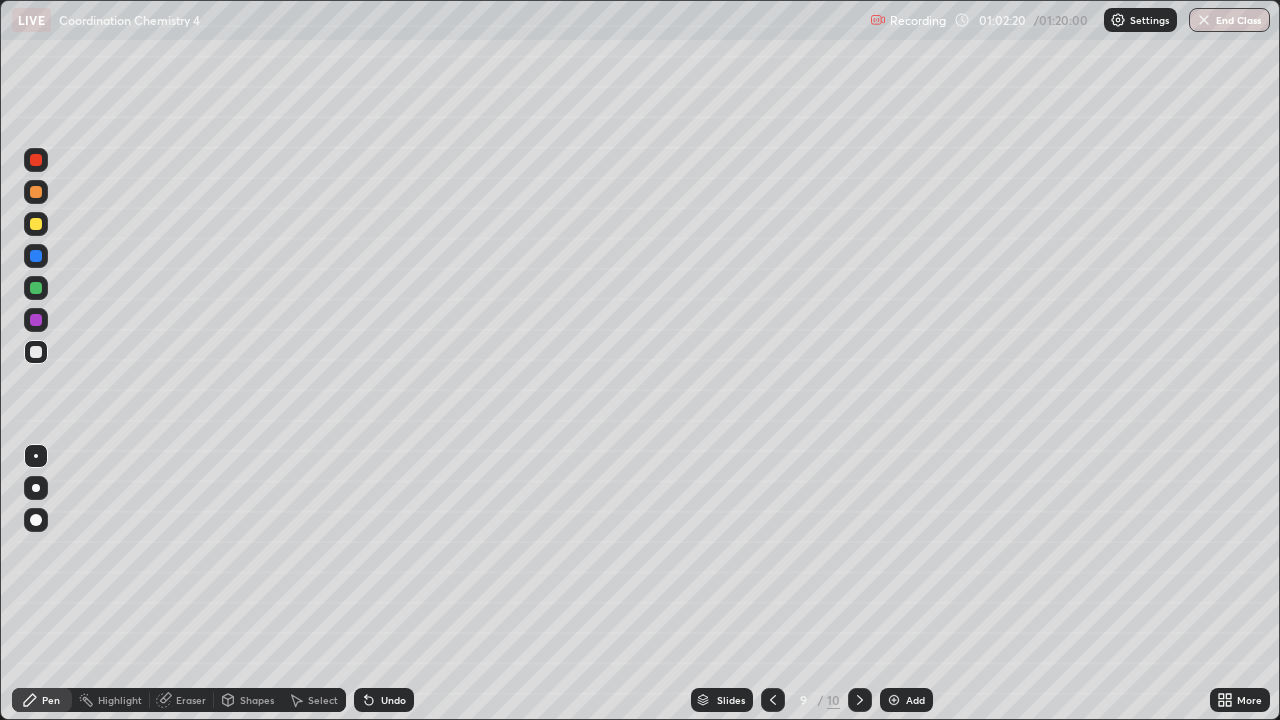 click 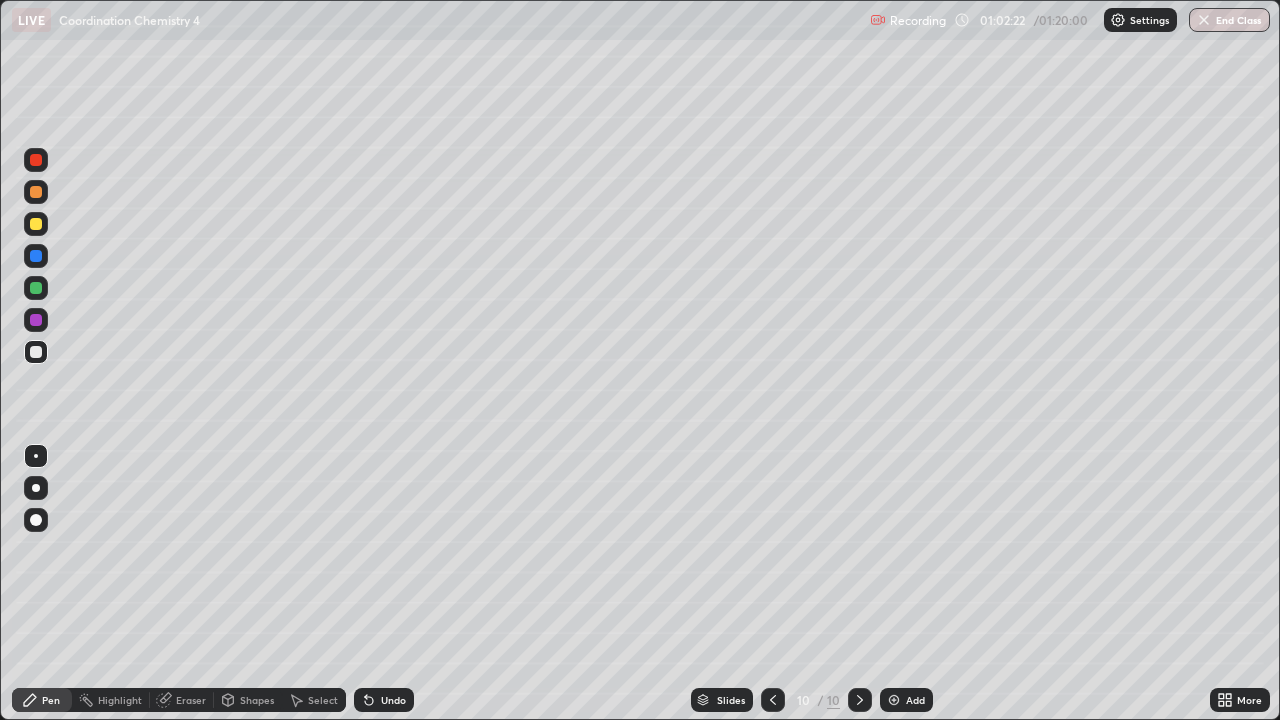 click at bounding box center [36, 224] 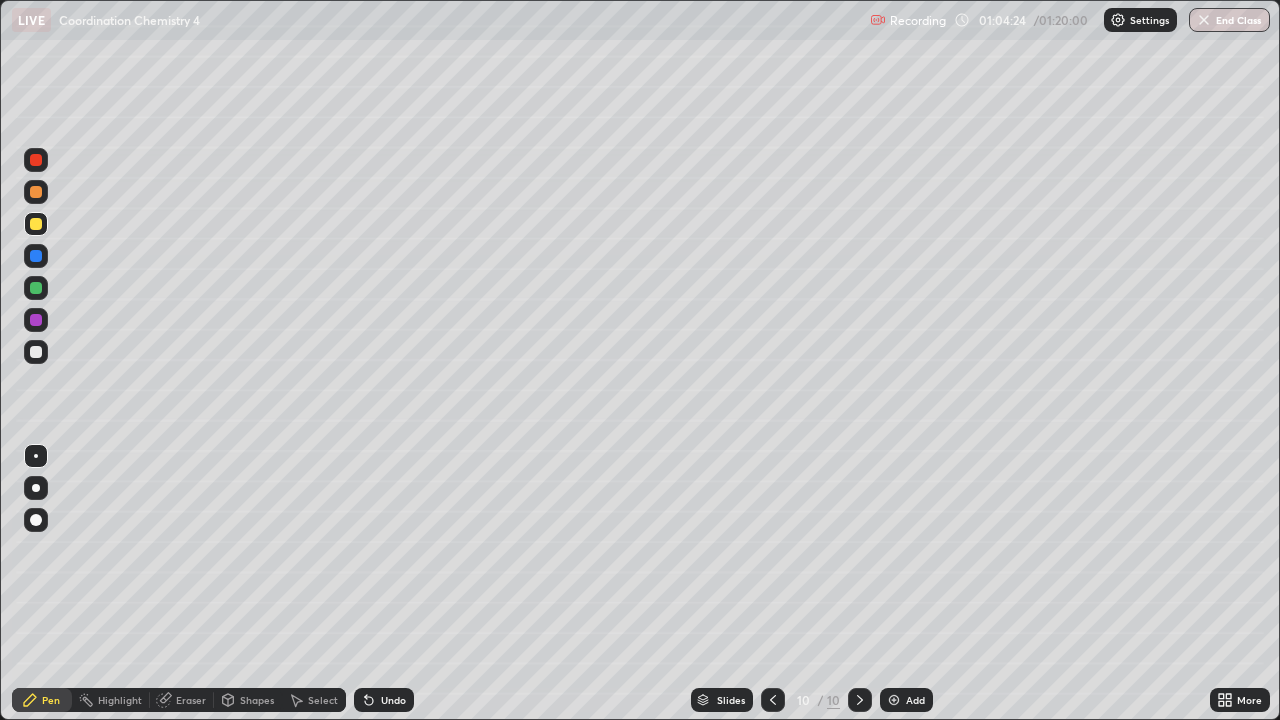 click on "Undo" at bounding box center (393, 700) 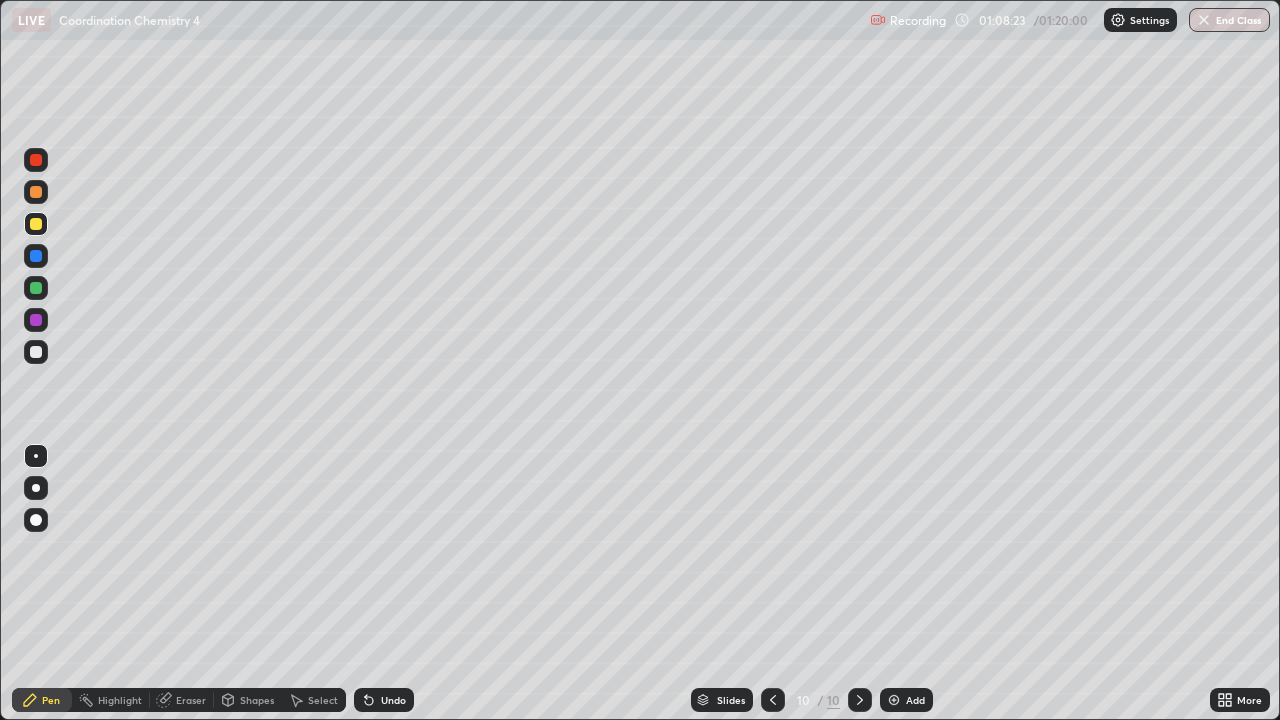 click on "Eraser" at bounding box center [191, 700] 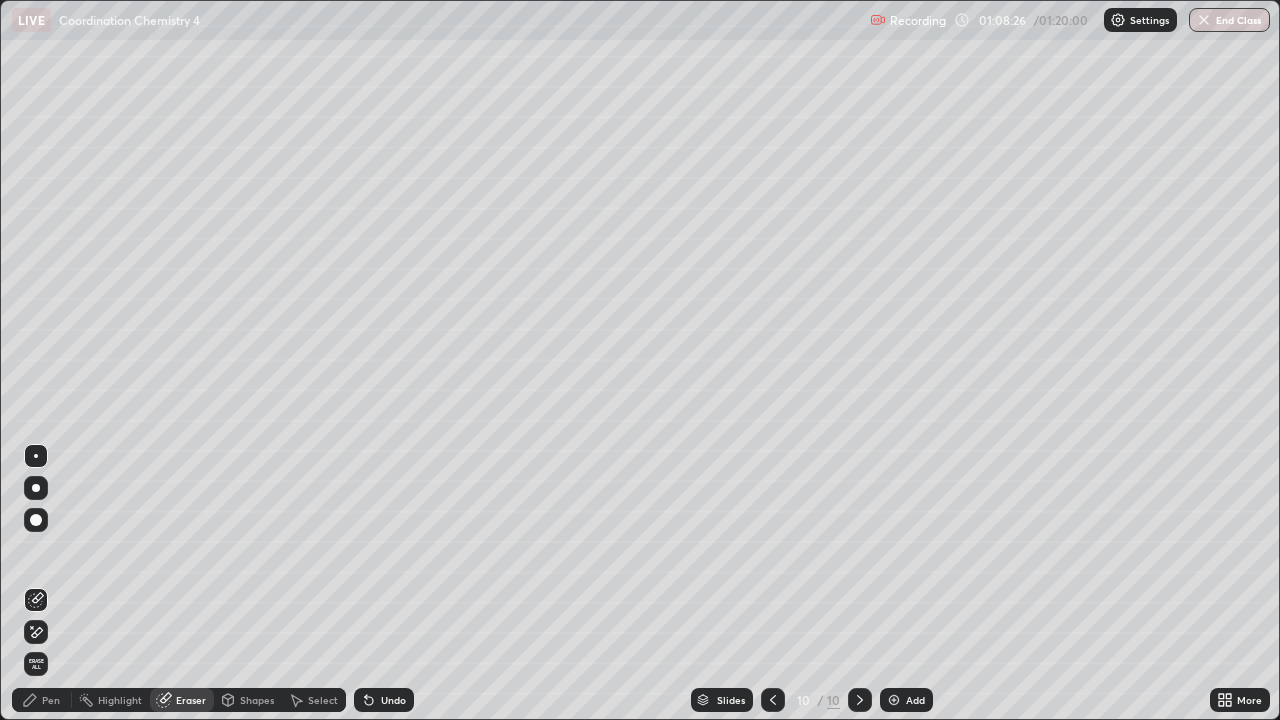 click on "Pen" at bounding box center [51, 700] 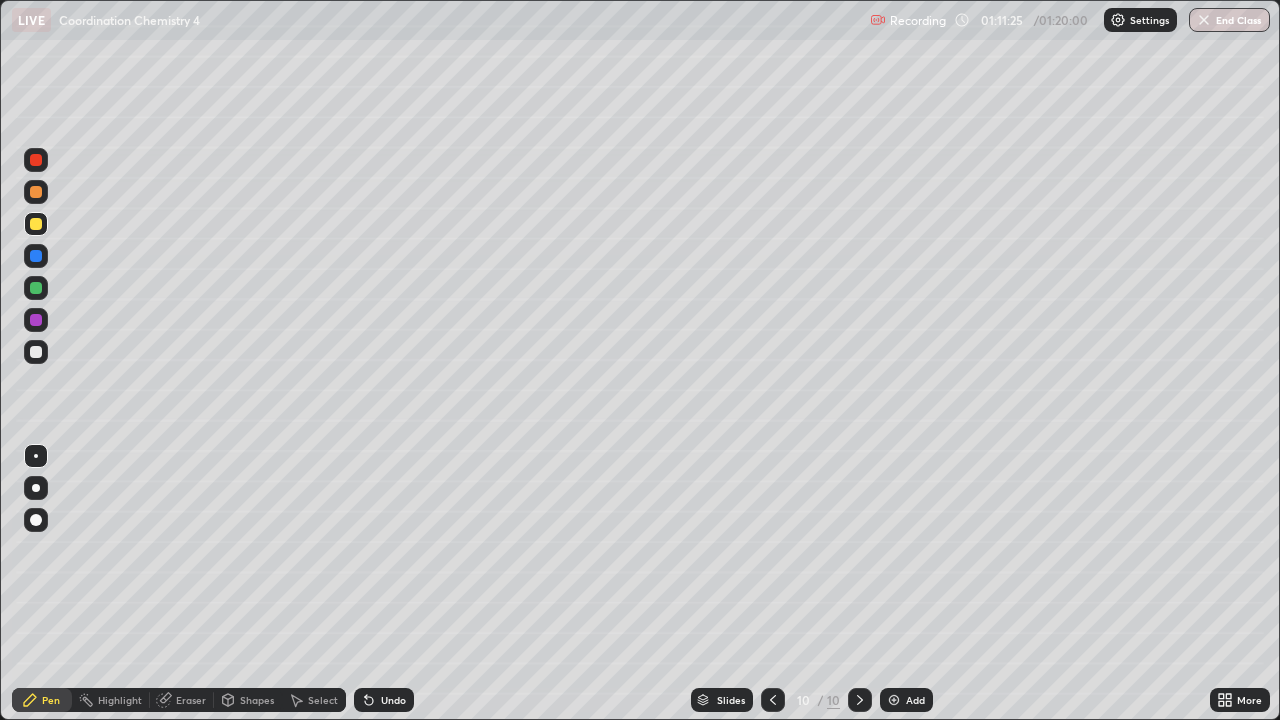 click at bounding box center (36, 352) 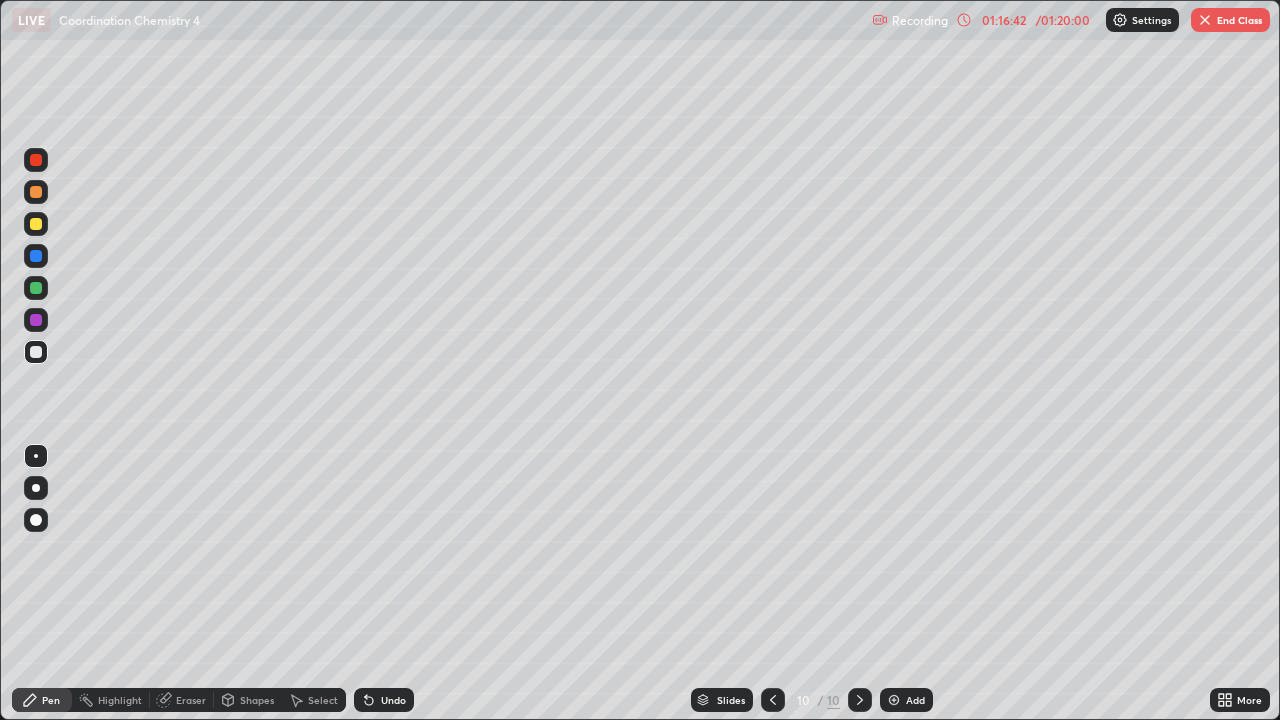 click on "End Class" at bounding box center [1230, 20] 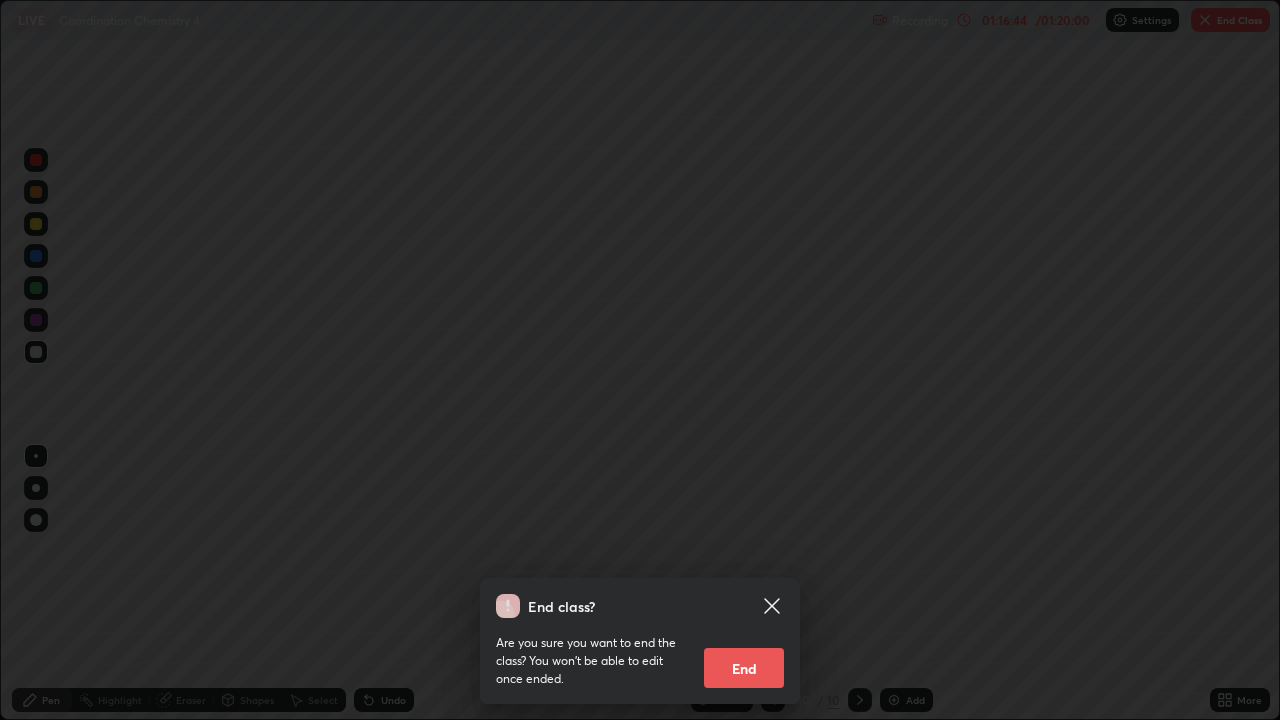 click on "End" at bounding box center (744, 668) 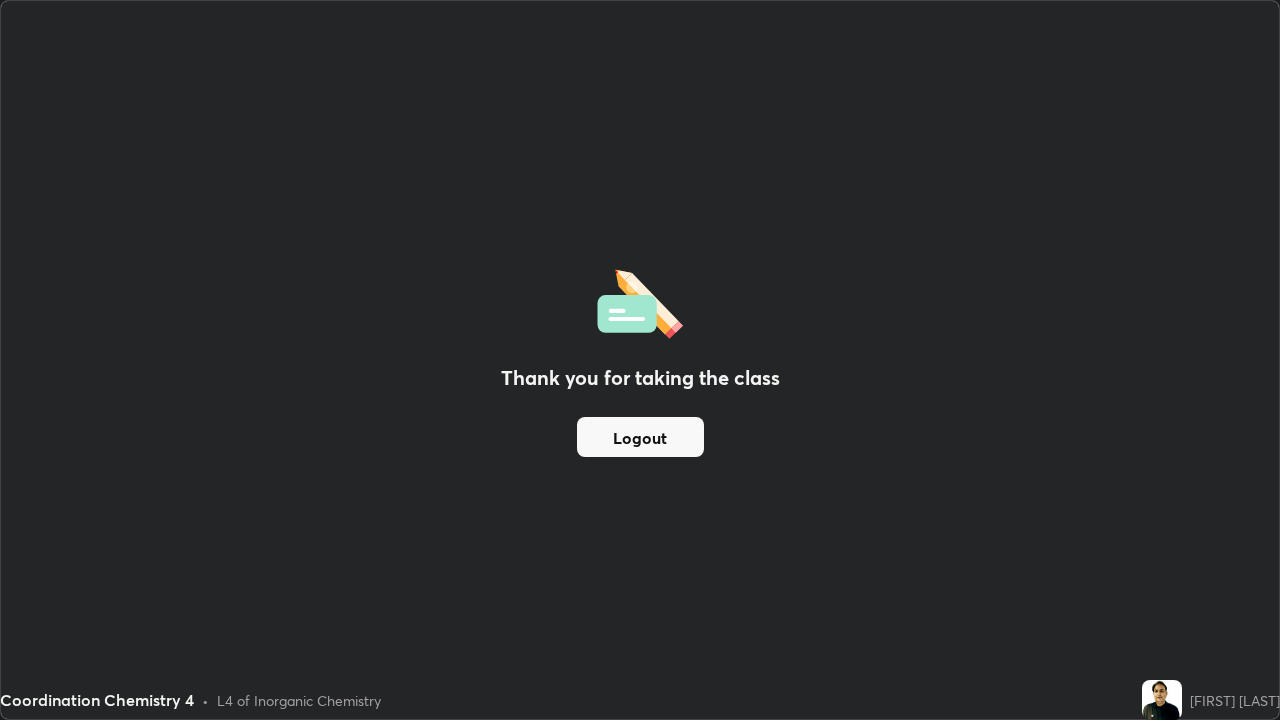 click on "Logout" at bounding box center (640, 437) 